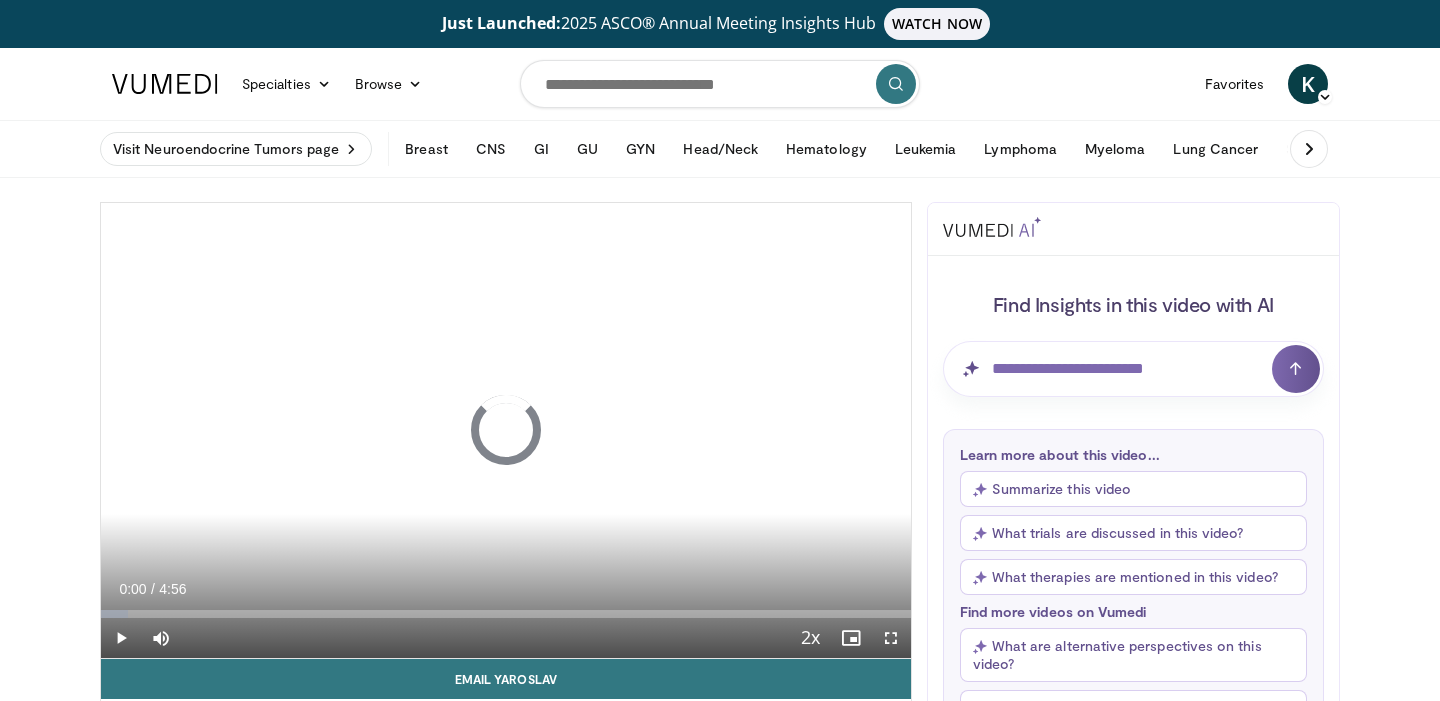 scroll, scrollTop: 0, scrollLeft: 0, axis: both 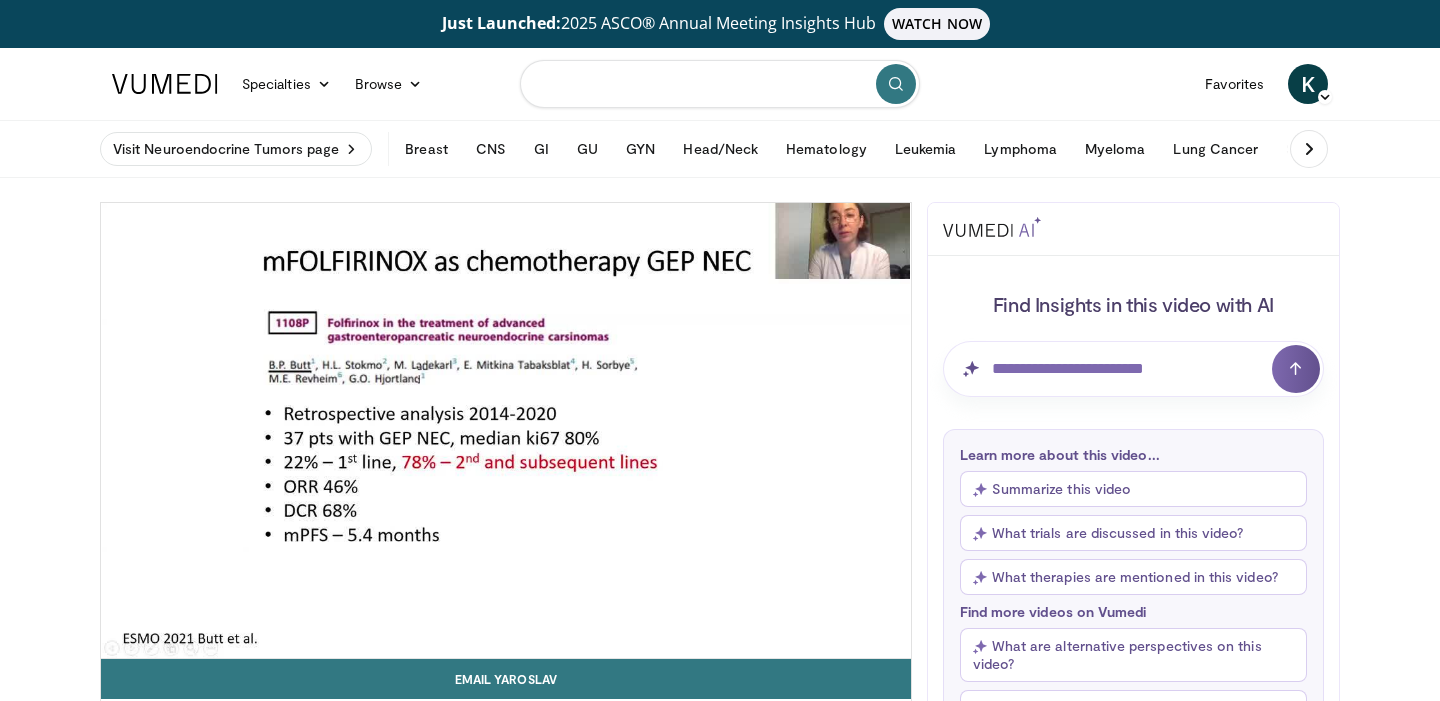click at bounding box center (720, 84) 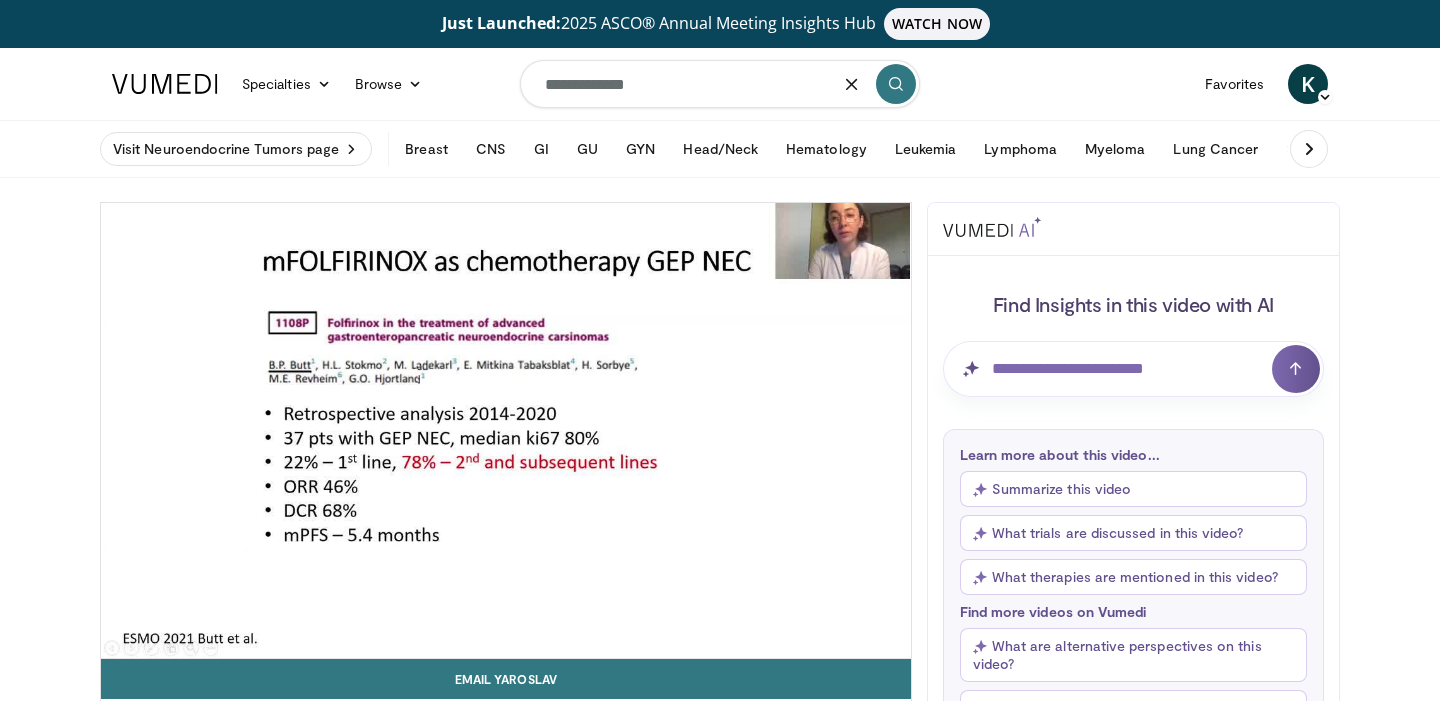 type on "**********" 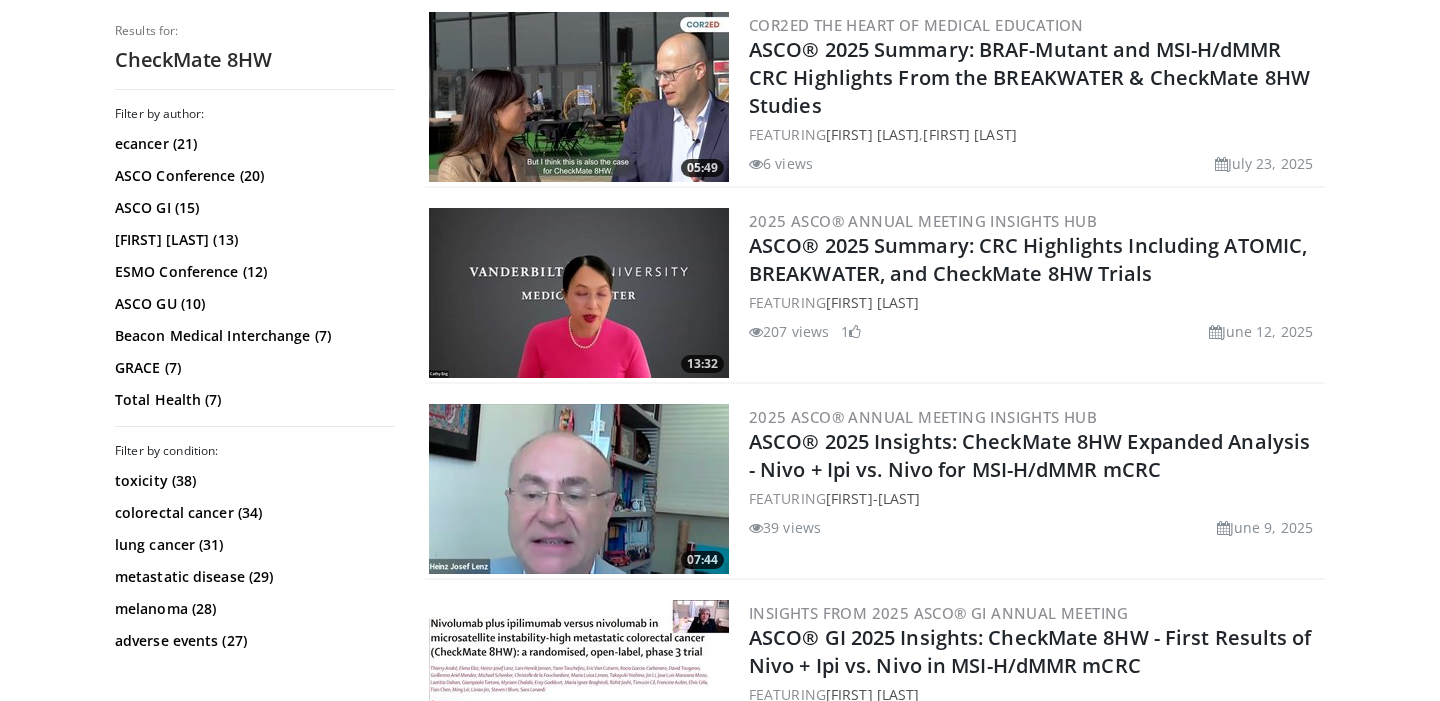 scroll, scrollTop: 1120, scrollLeft: 0, axis: vertical 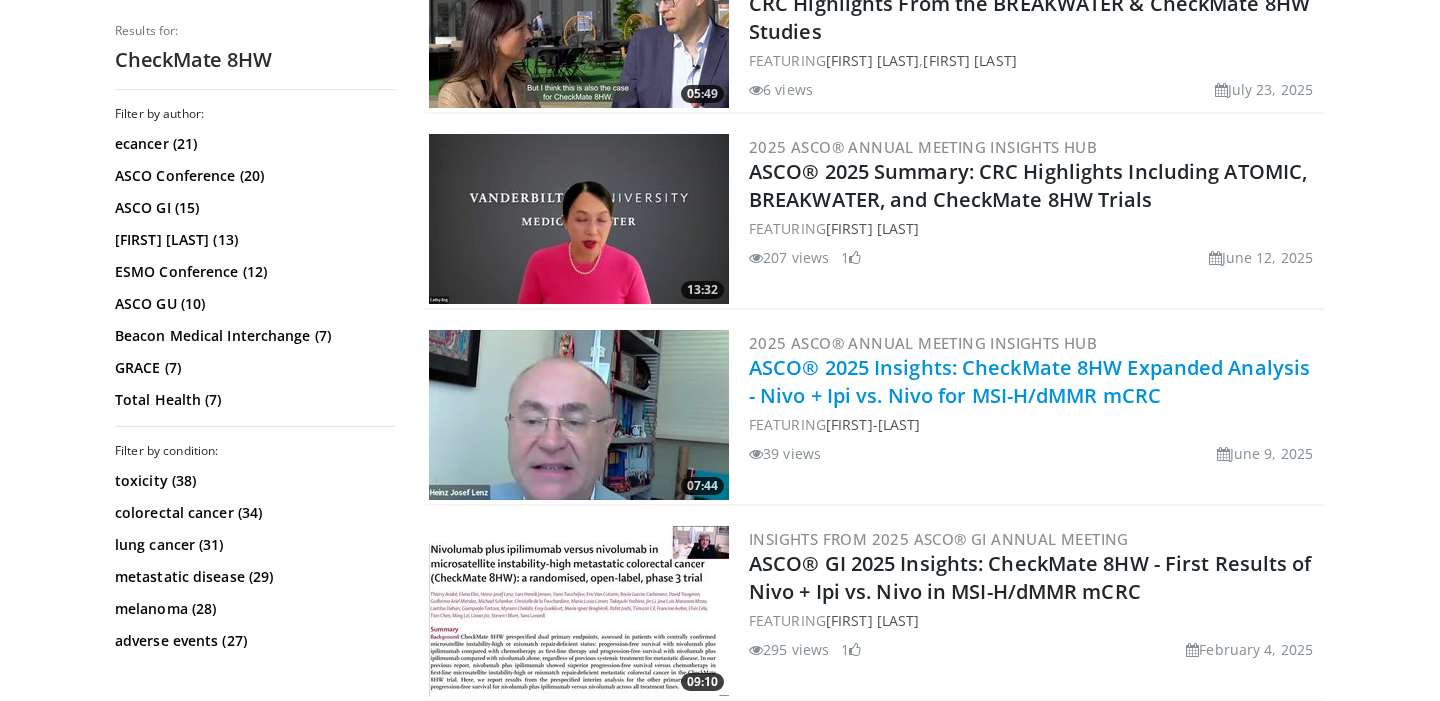 click on "ASCO® 2025 Insights: CheckMate 8HW Expanded Analysis - Nivo + Ipi vs. Nivo for MSI-H/dMMR mCRC" at bounding box center (1029, 381) 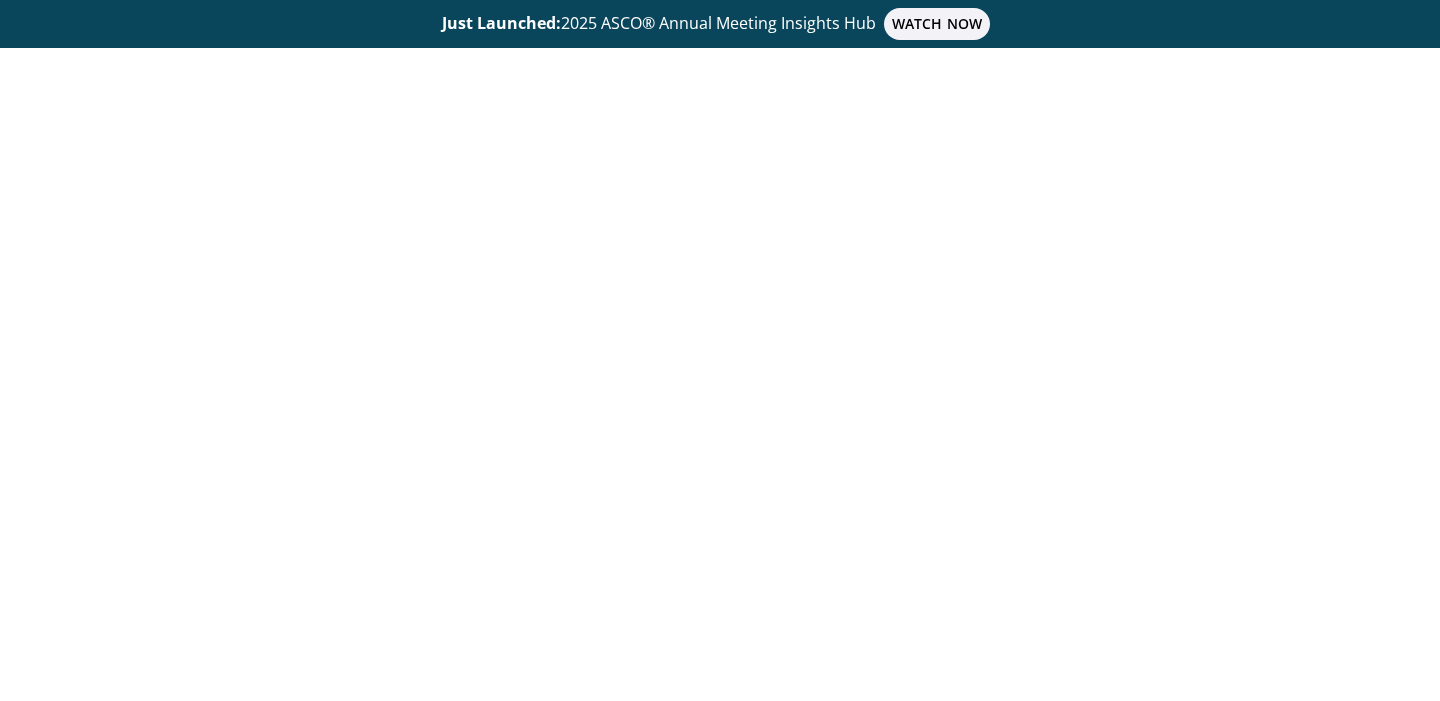 scroll, scrollTop: 0, scrollLeft: 0, axis: both 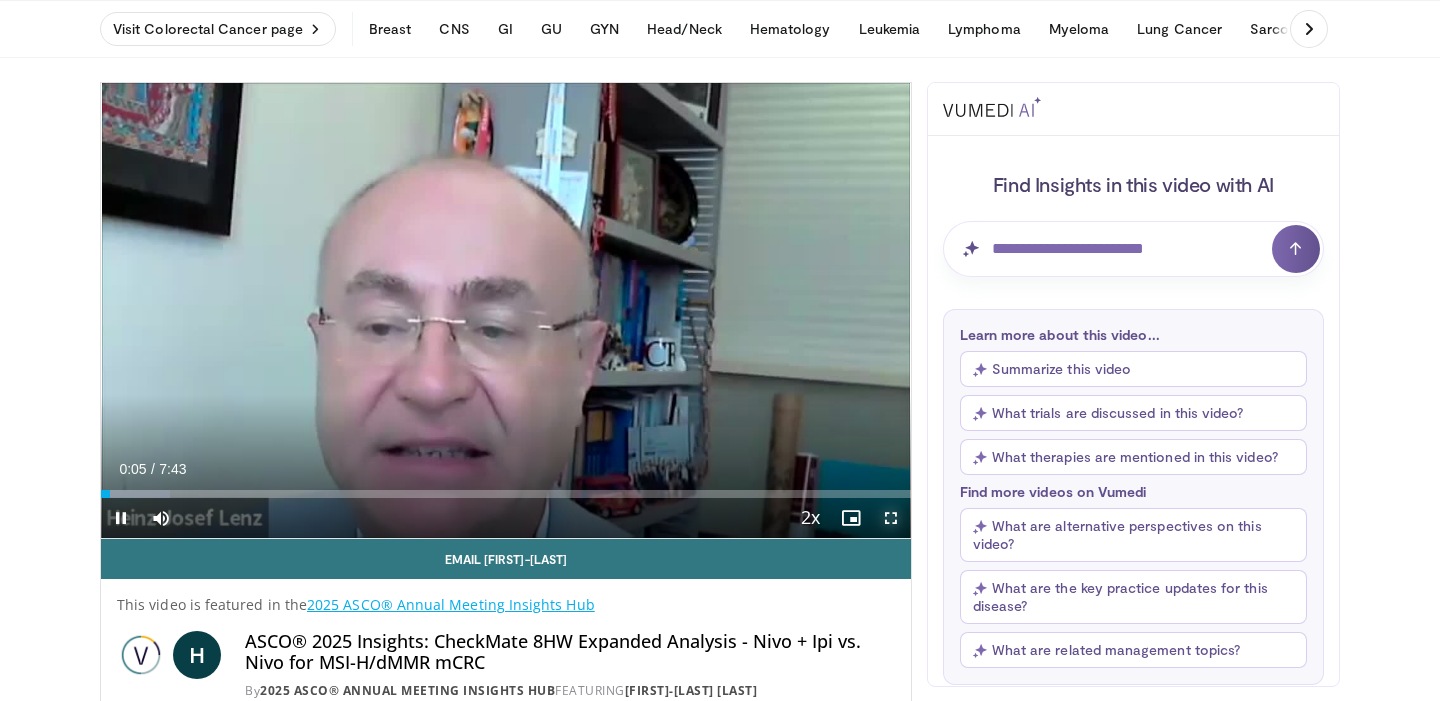 click at bounding box center (891, 518) 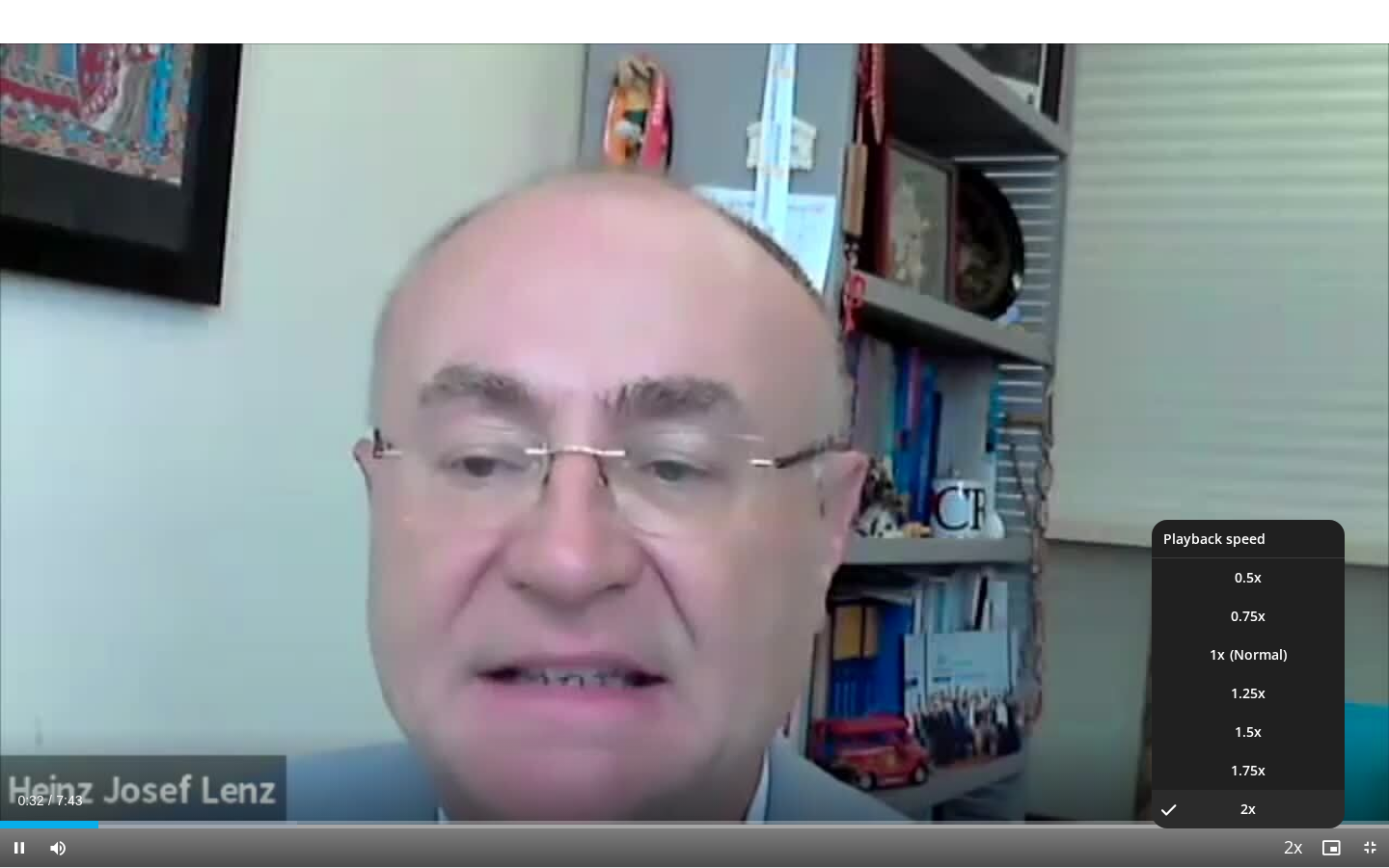 click at bounding box center [1293, 849] 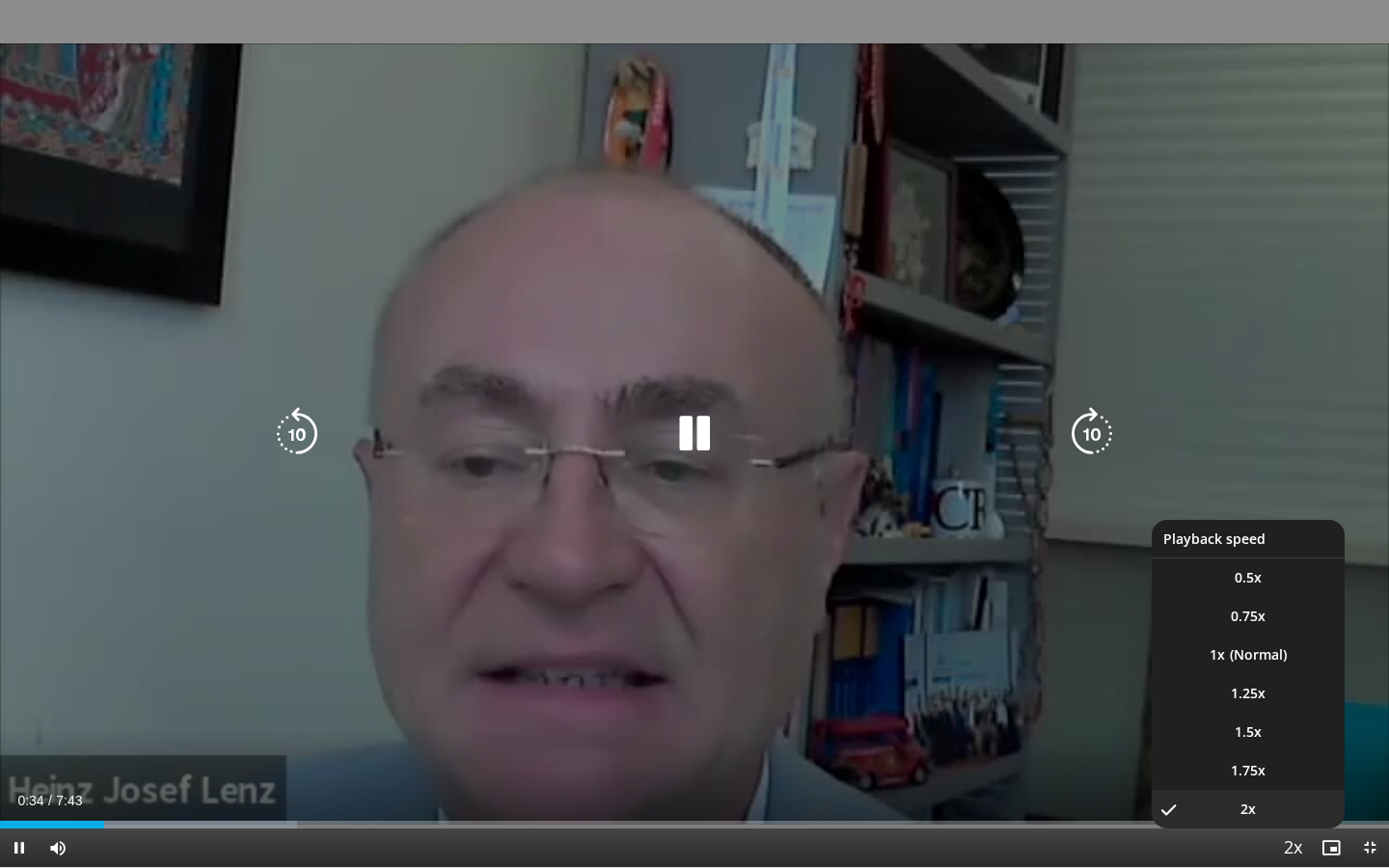 click on "**********" at bounding box center [694, 434] 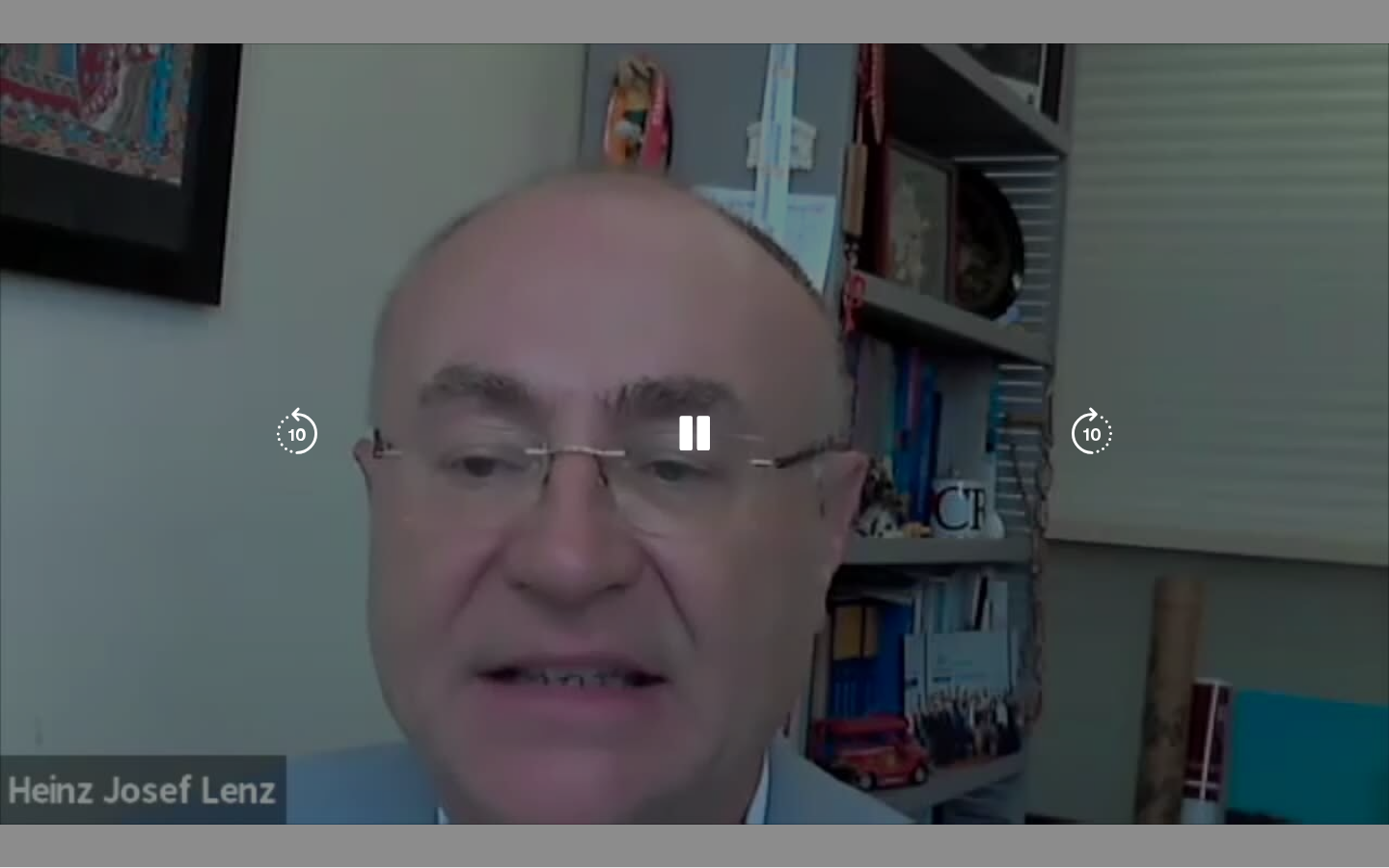 click on "**********" at bounding box center [694, 434] 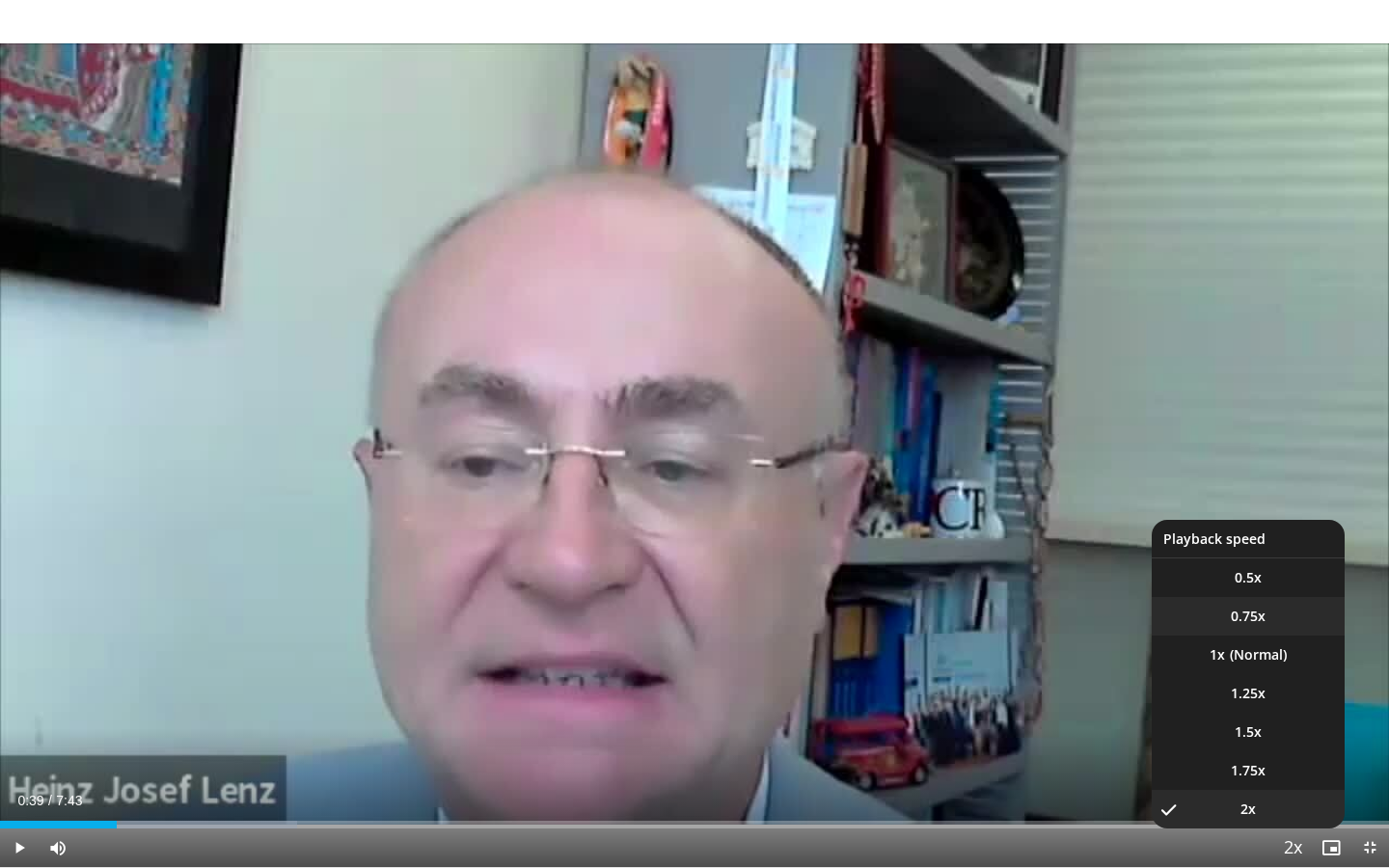 click on "0.75x" at bounding box center (1248, 616) 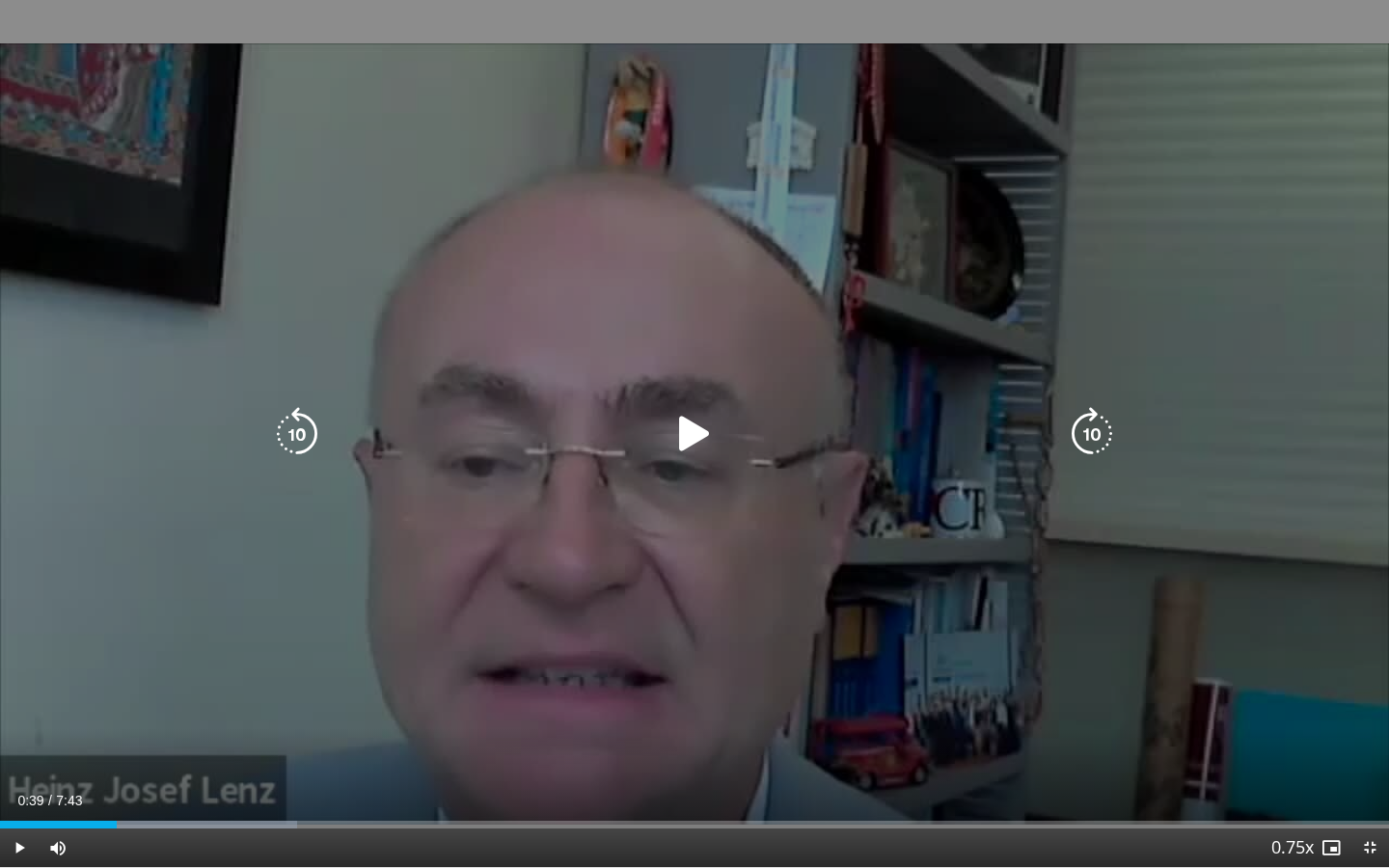 click on "10 seconds
Tap to unmute" at bounding box center (694, 433) 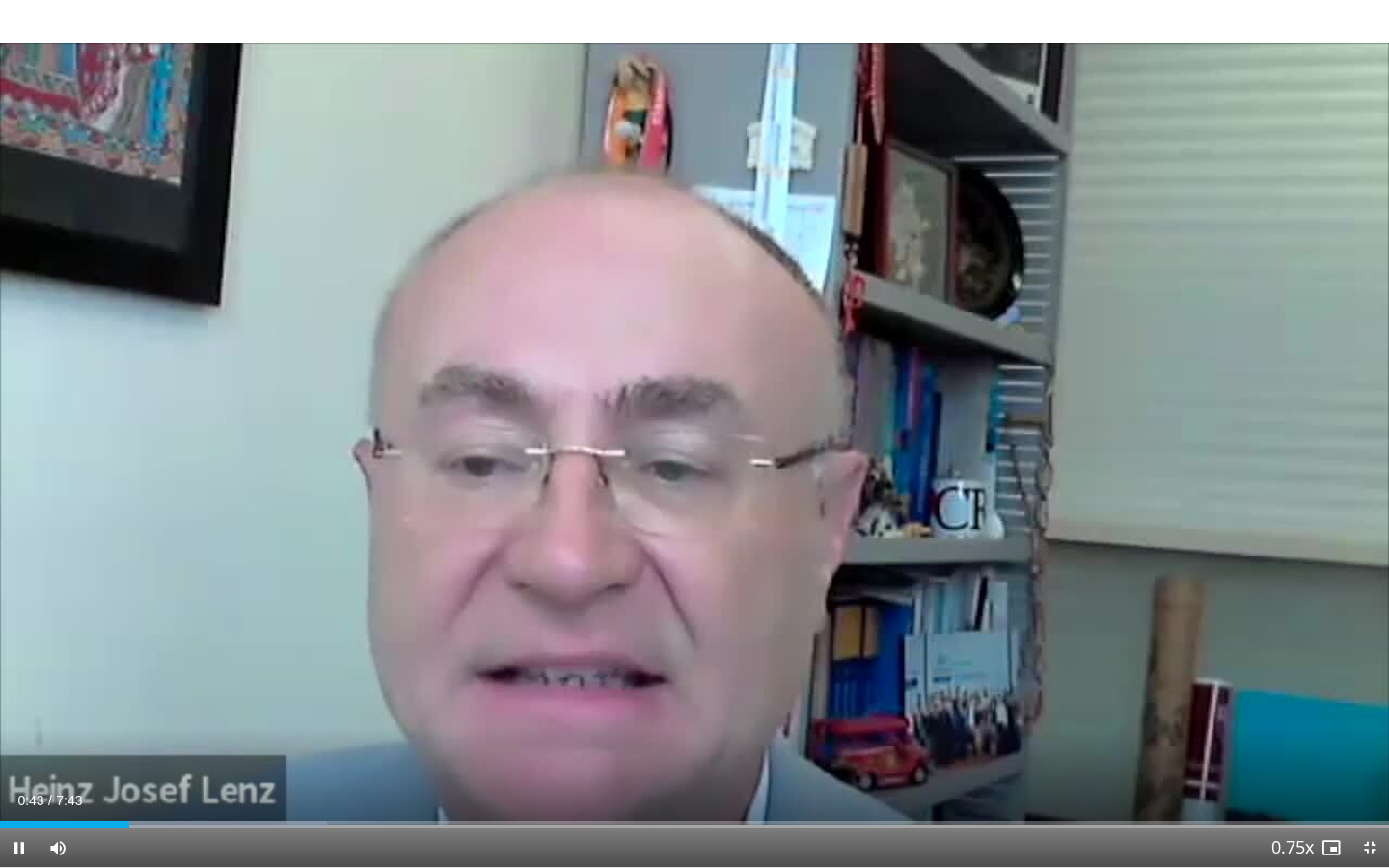 click on "10 seconds
Tap to unmute" at bounding box center (694, 433) 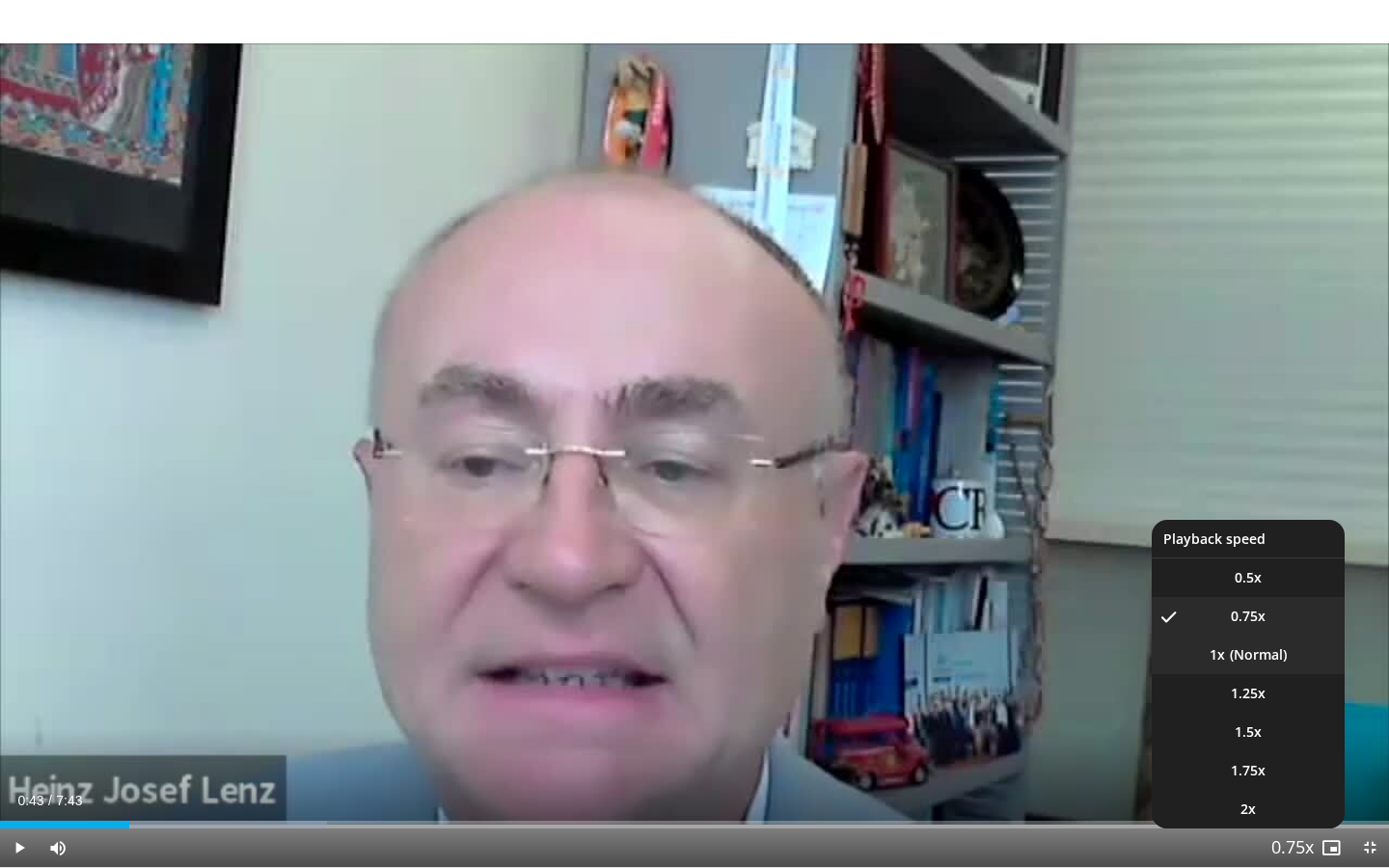 click on "1x" at bounding box center [1248, 655] 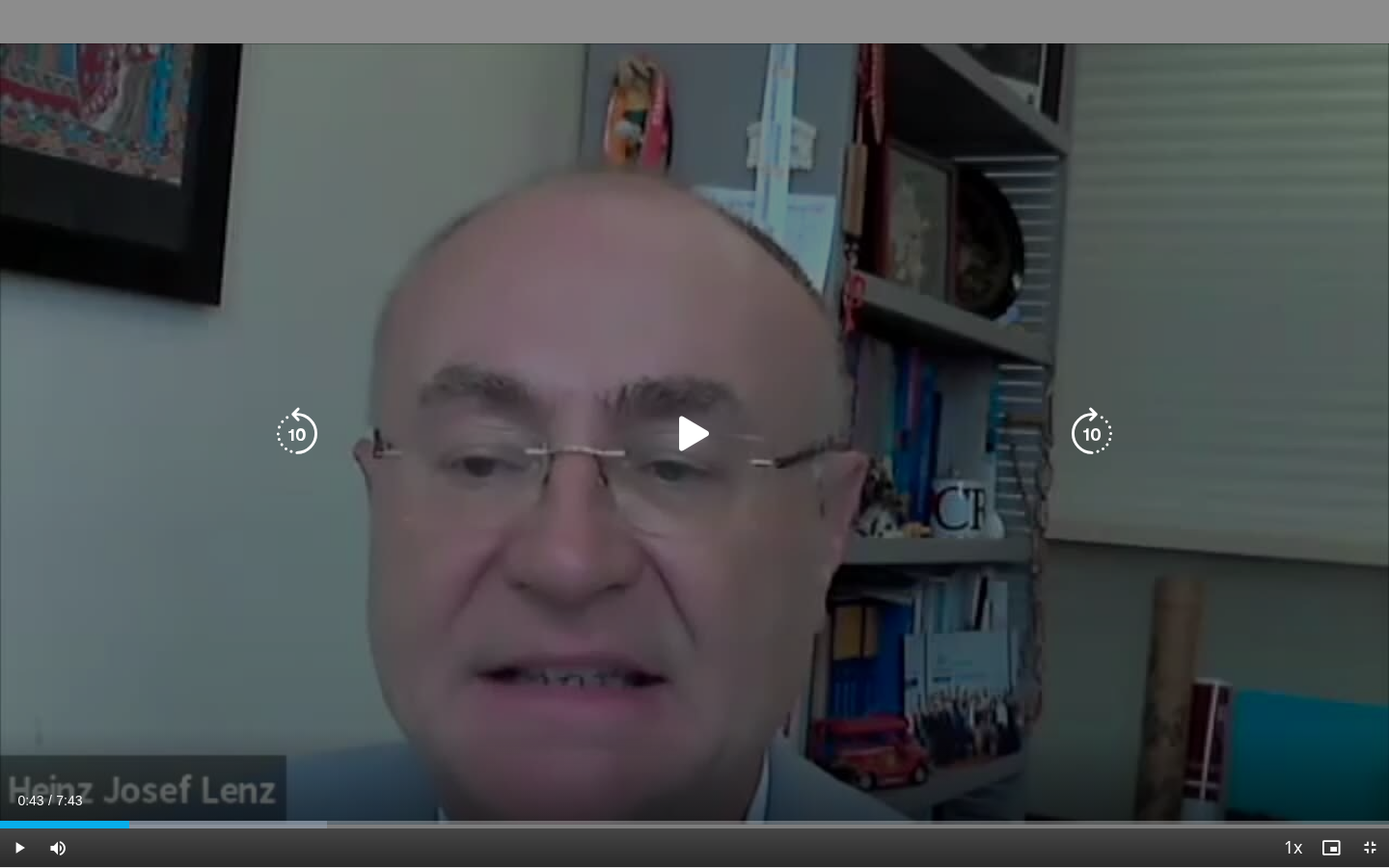 click on "10 seconds
Tap to unmute" at bounding box center [694, 433] 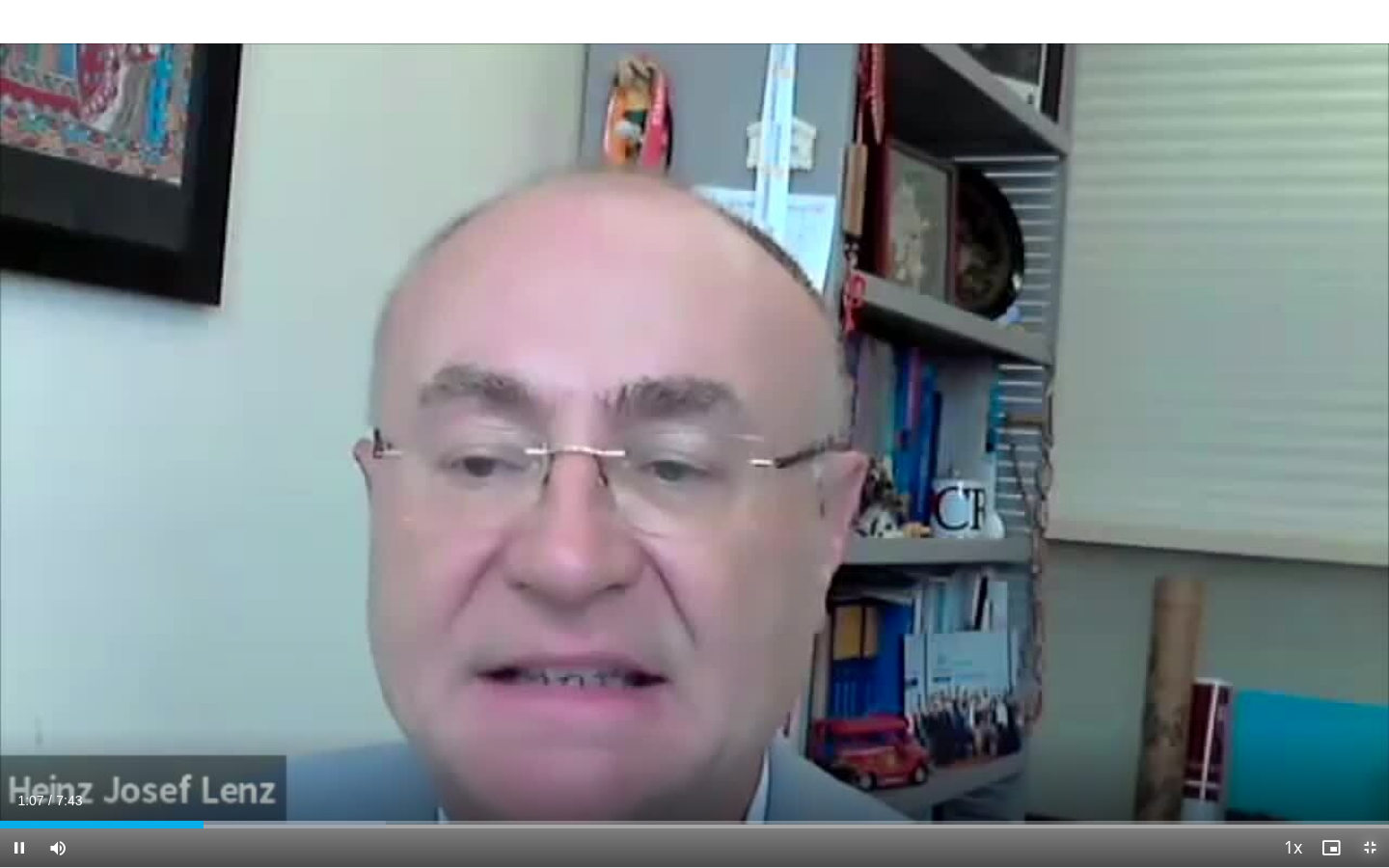 click at bounding box center (1370, 848) 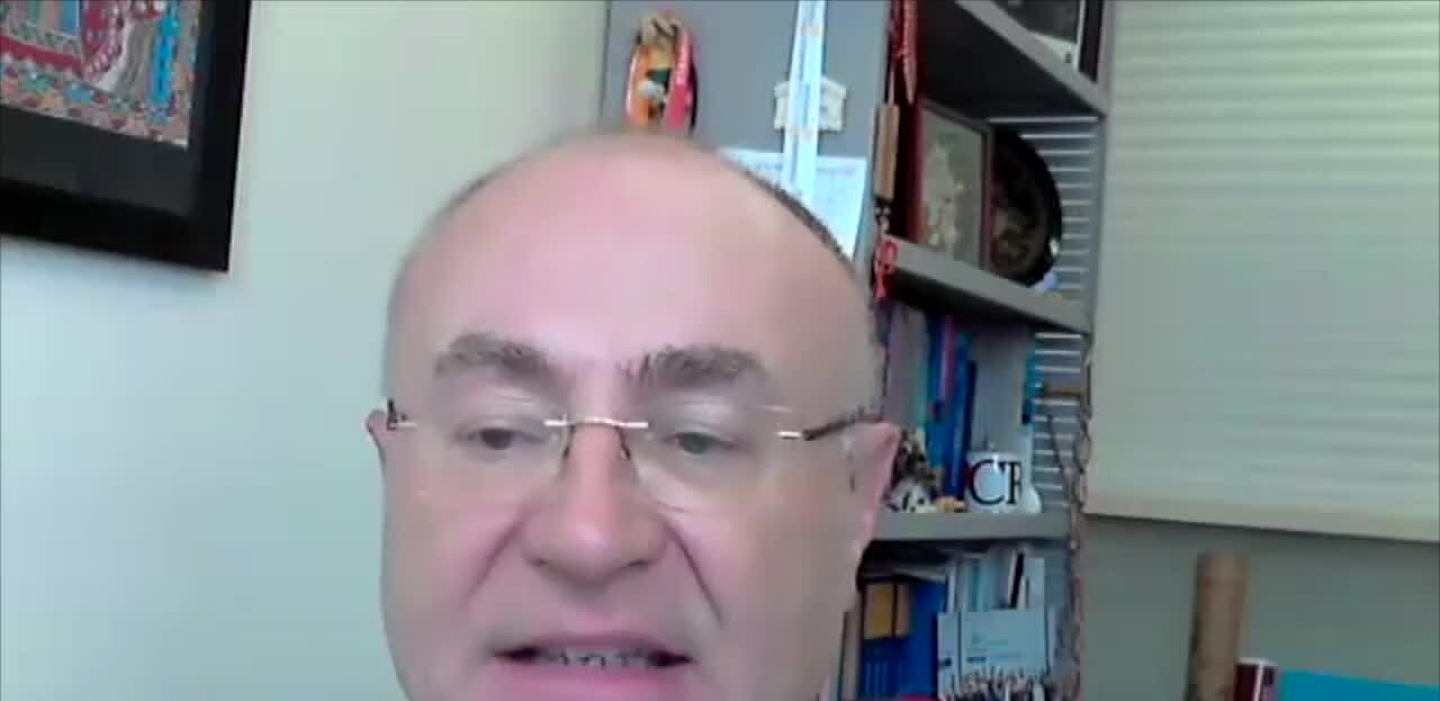 scroll, scrollTop: 0, scrollLeft: 0, axis: both 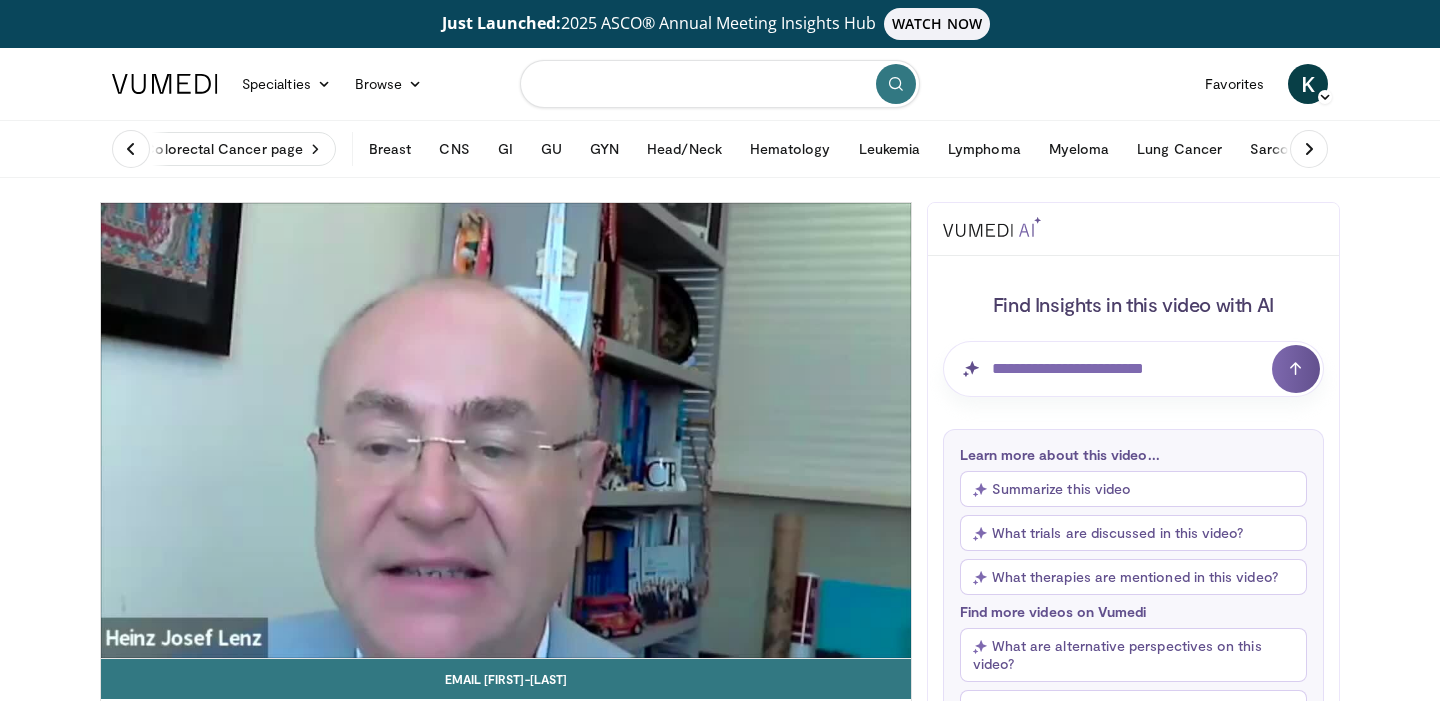 paste on "**********" 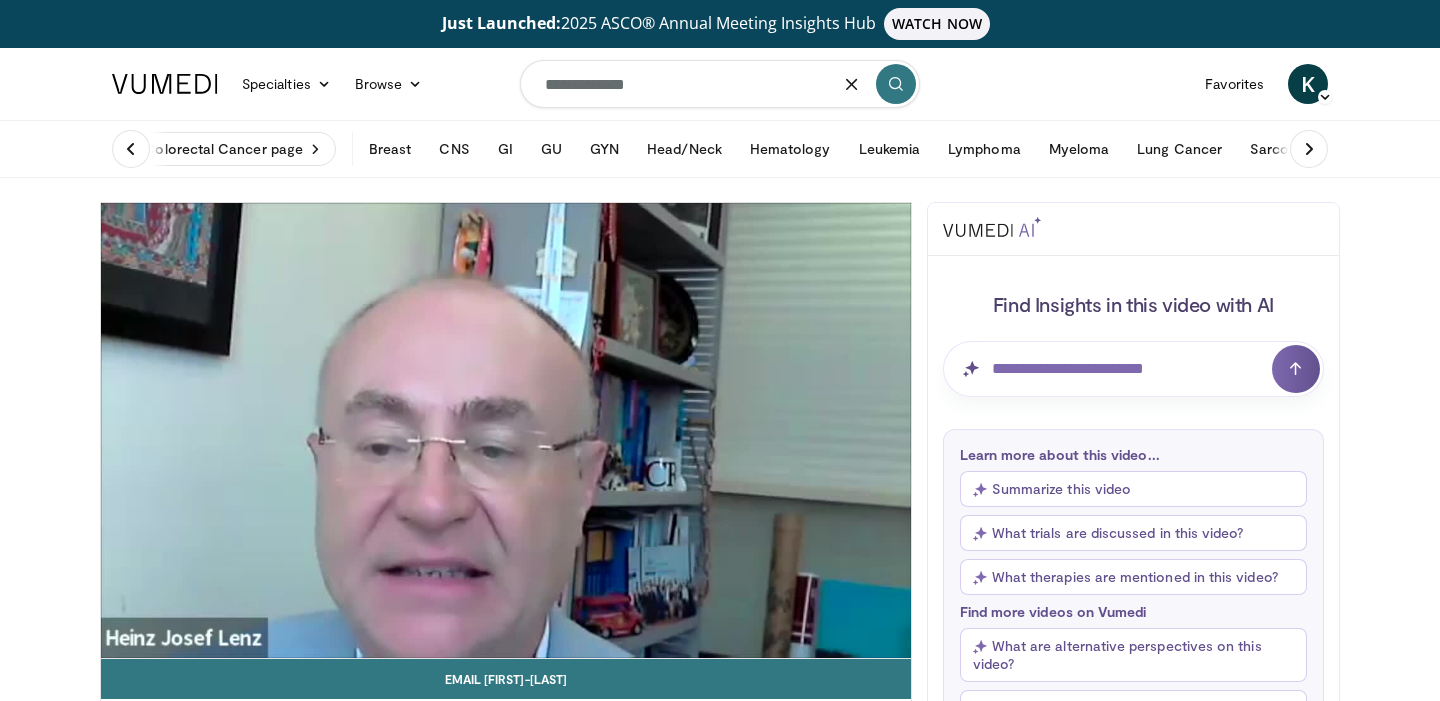 type on "**********" 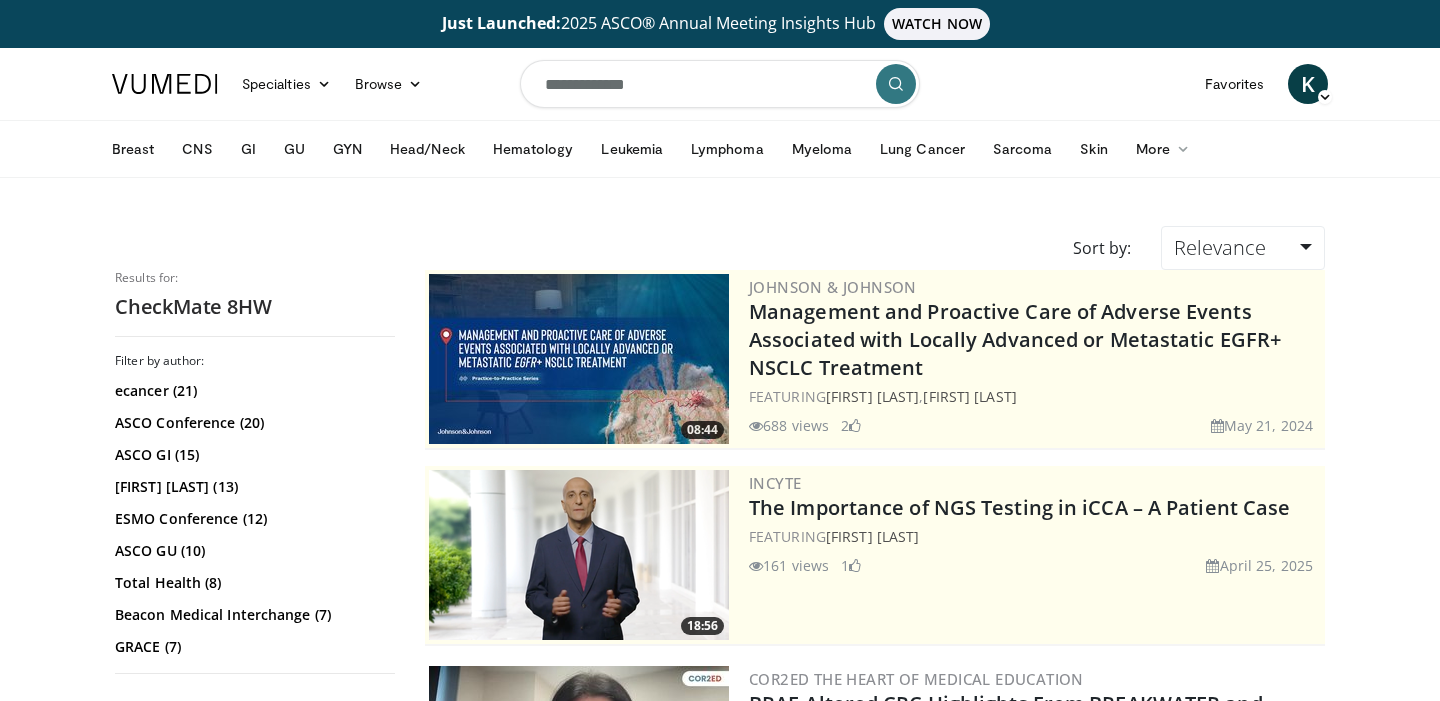 scroll, scrollTop: 0, scrollLeft: 0, axis: both 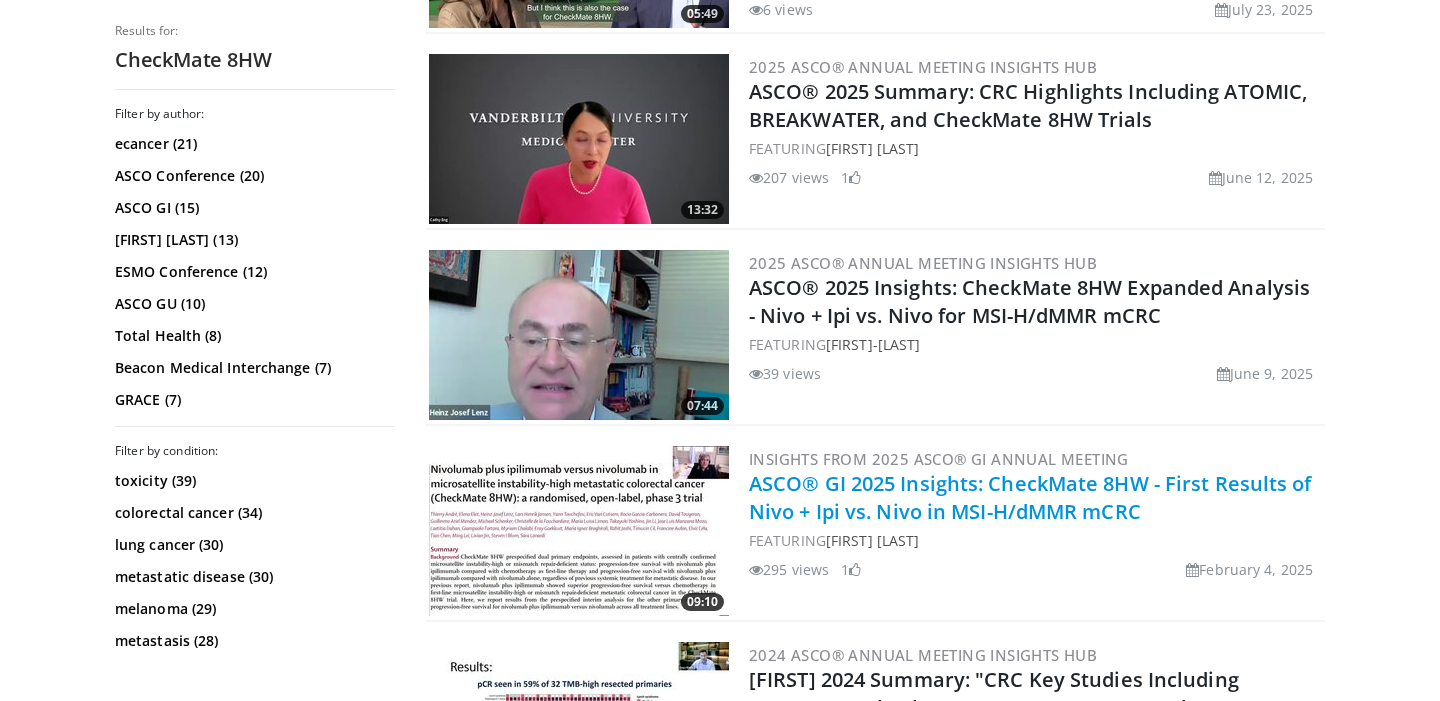 click on "ASCO® GI 2025 Insights: CheckMate 8HW - First Results of Nivo + Ipi vs. Nivo in MSI-H/dMMR mCRC" at bounding box center (1030, 497) 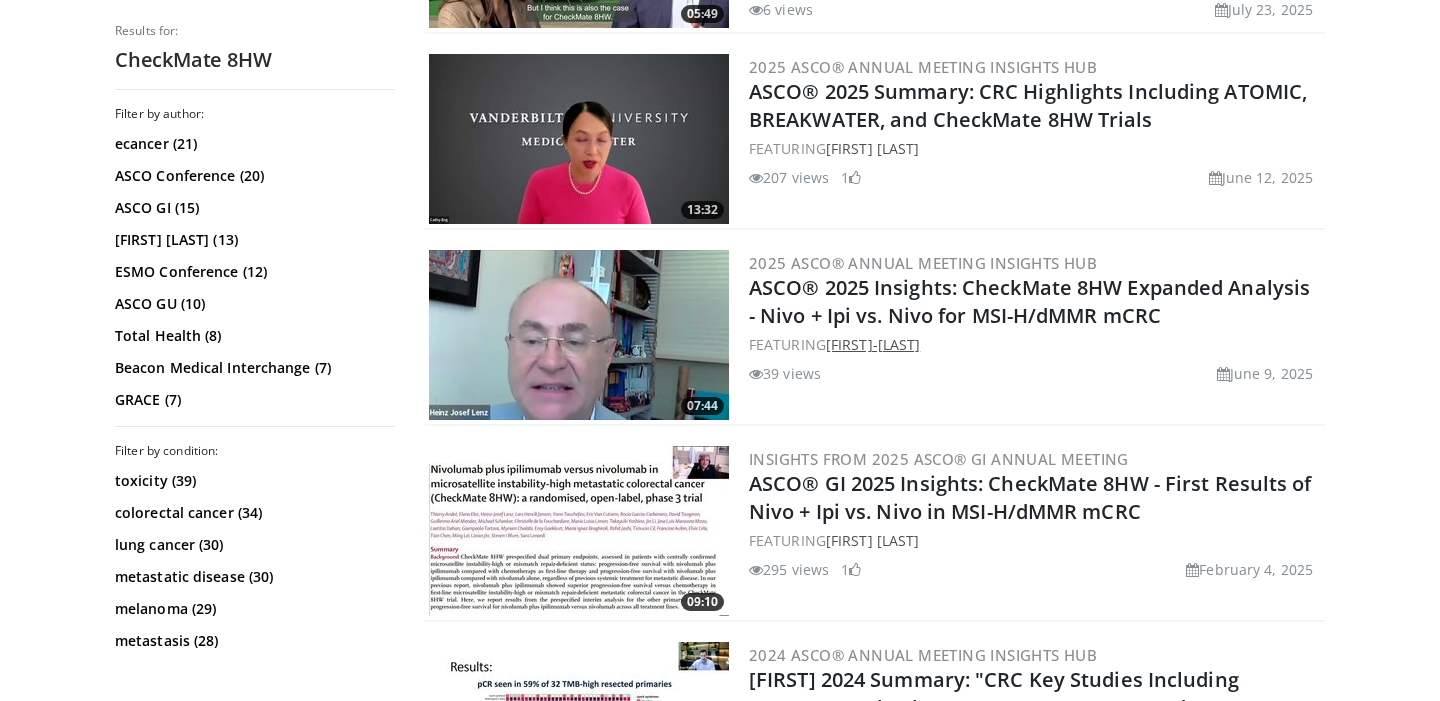 drag, startPoint x: 962, startPoint y: 344, endPoint x: 829, endPoint y: 347, distance: 133.03383 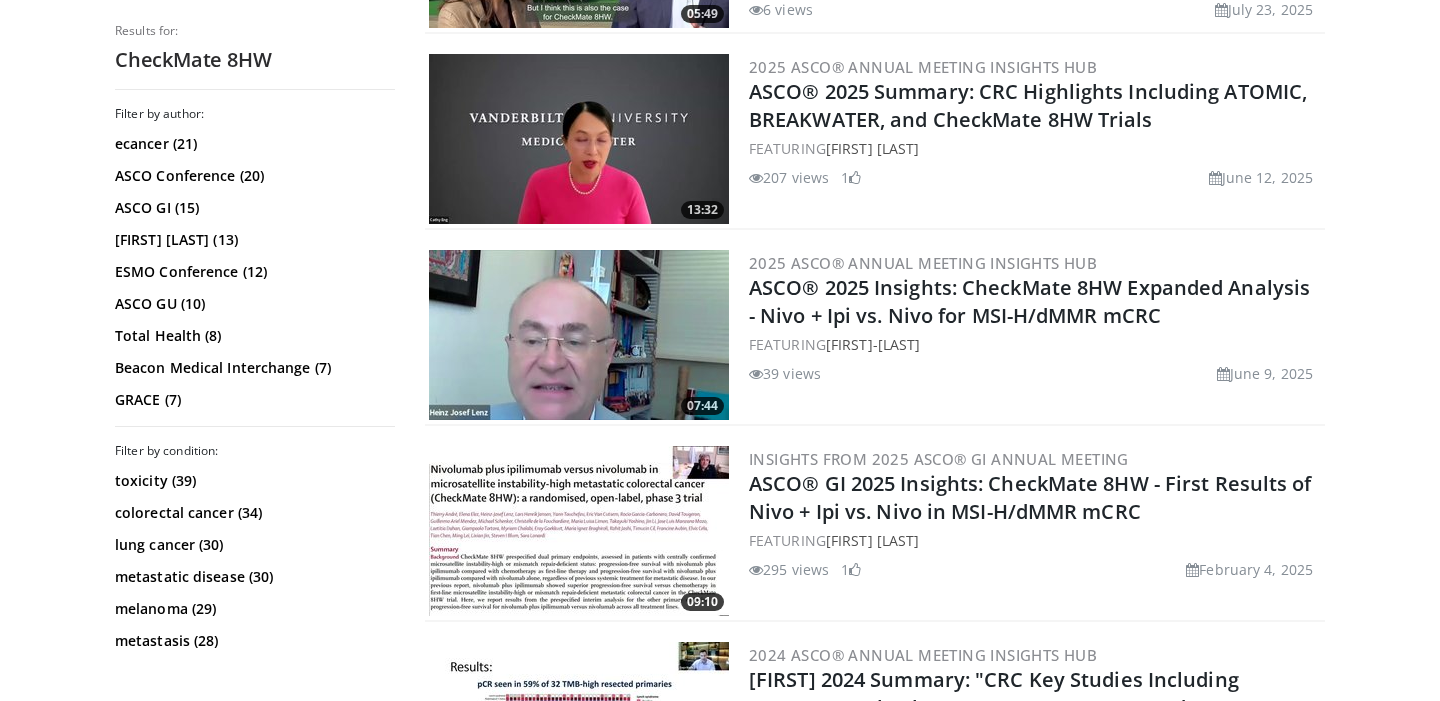 click on "39 views
June 9, 2025" at bounding box center (1035, 373) 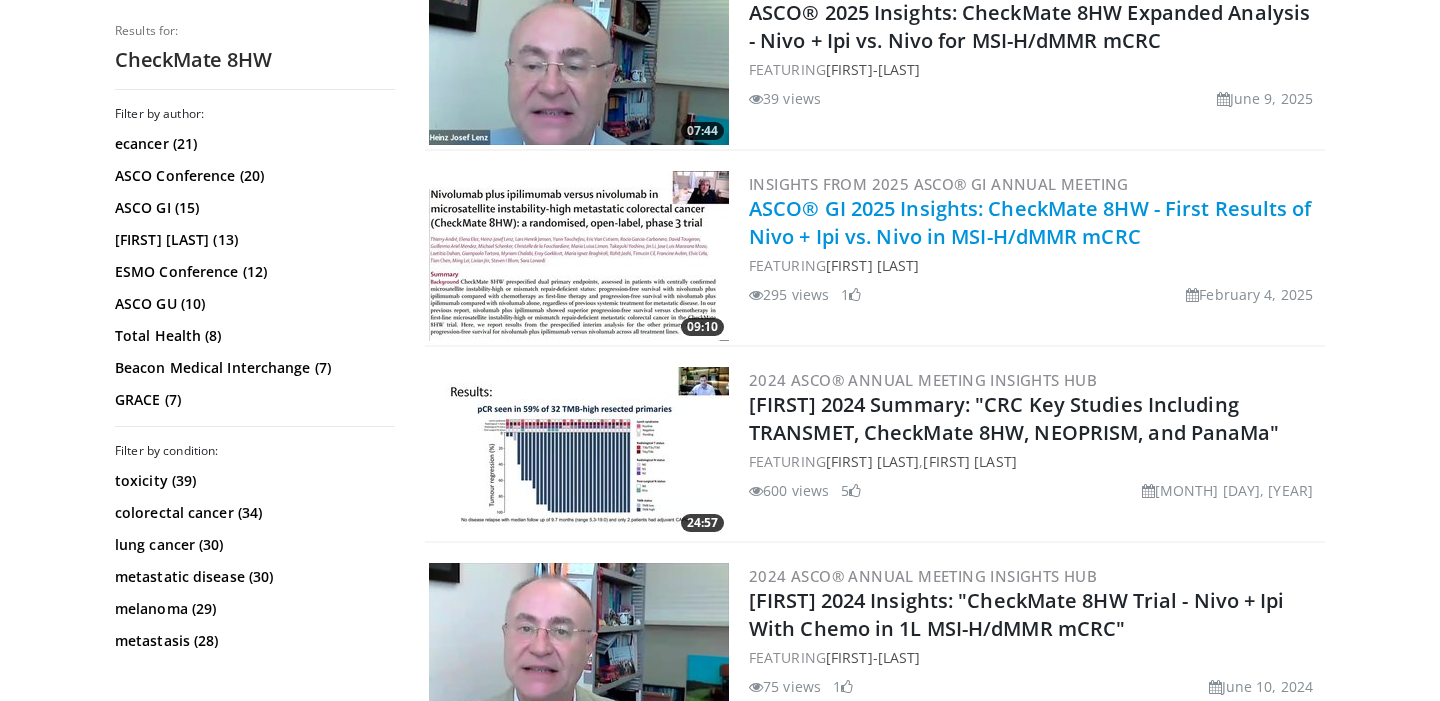 scroll, scrollTop: 1480, scrollLeft: 0, axis: vertical 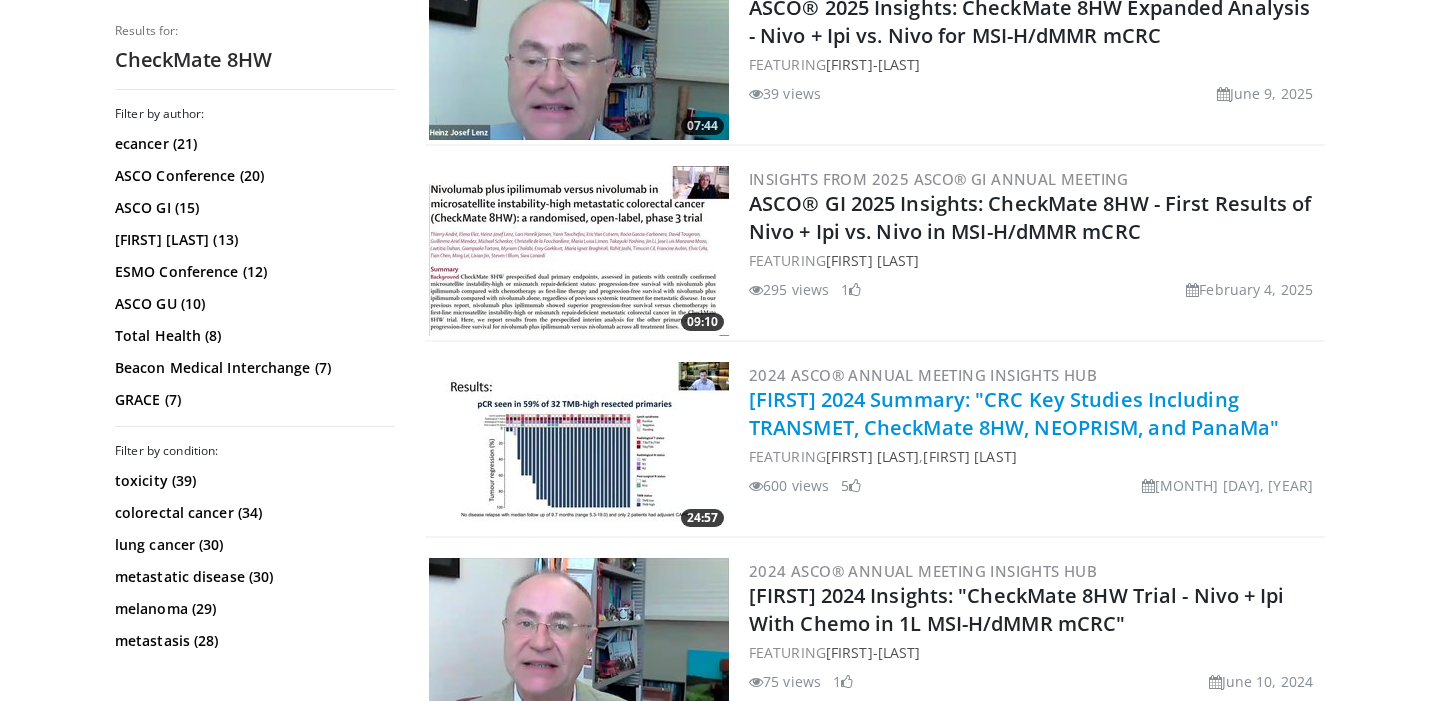 click on "ASCO® 2024 Summary: "CRC Key Studies Including TRANSMET, CheckMate 8HW, NEOPRISM, and PanaMa"" at bounding box center (1014, 413) 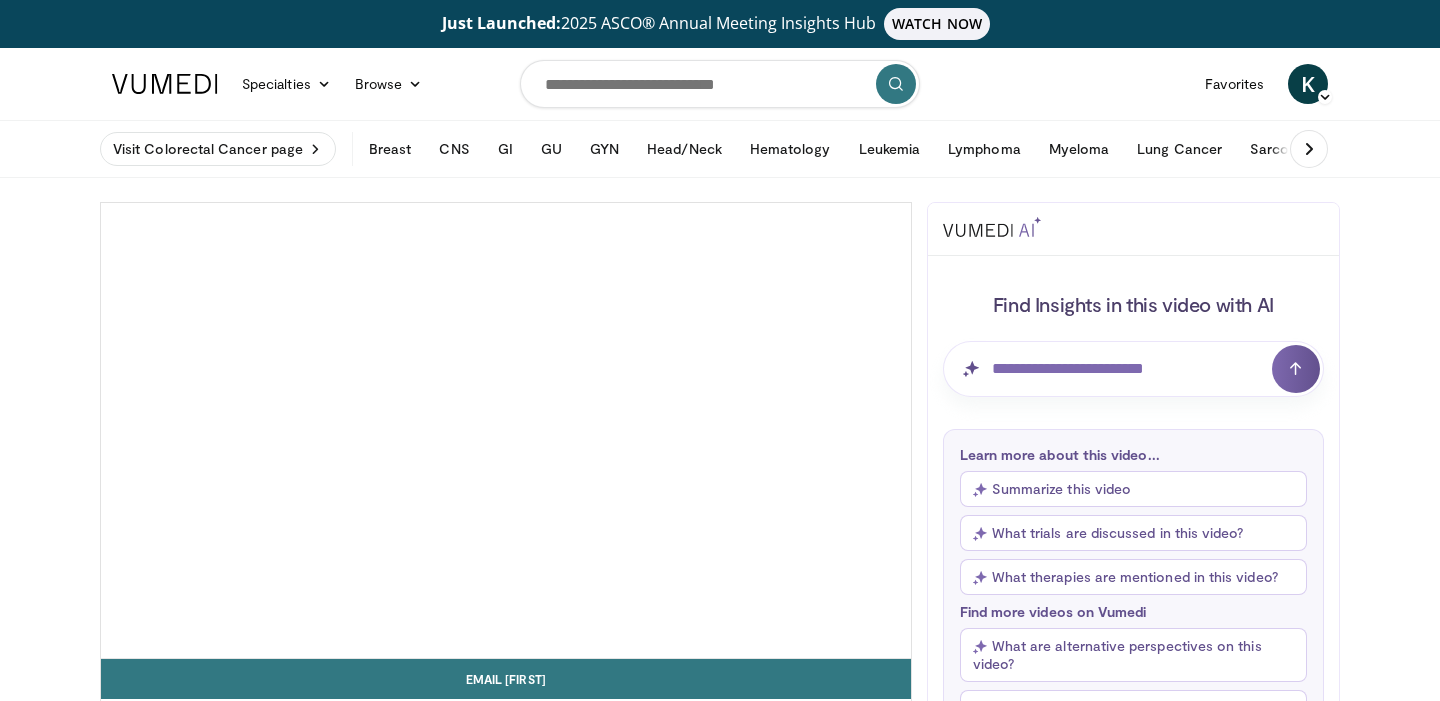 scroll, scrollTop: 0, scrollLeft: 0, axis: both 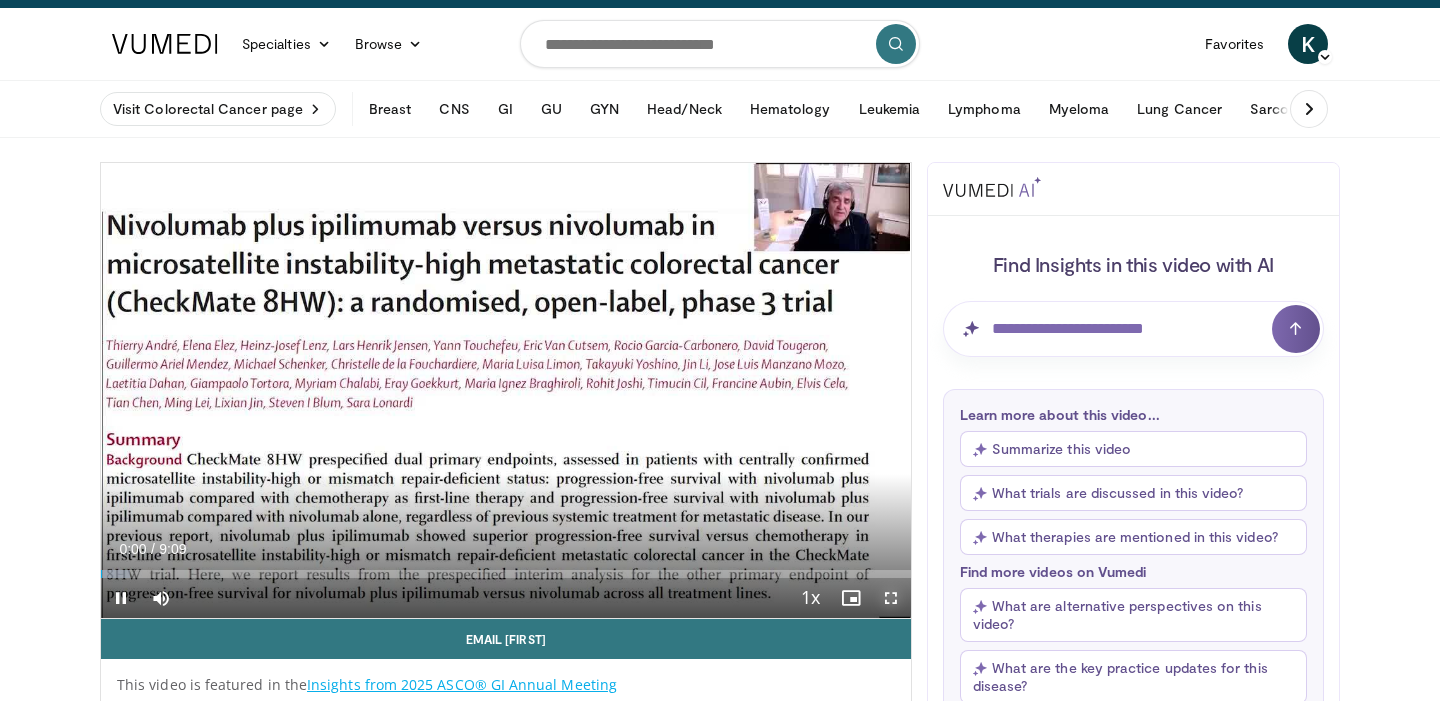 click at bounding box center [891, 598] 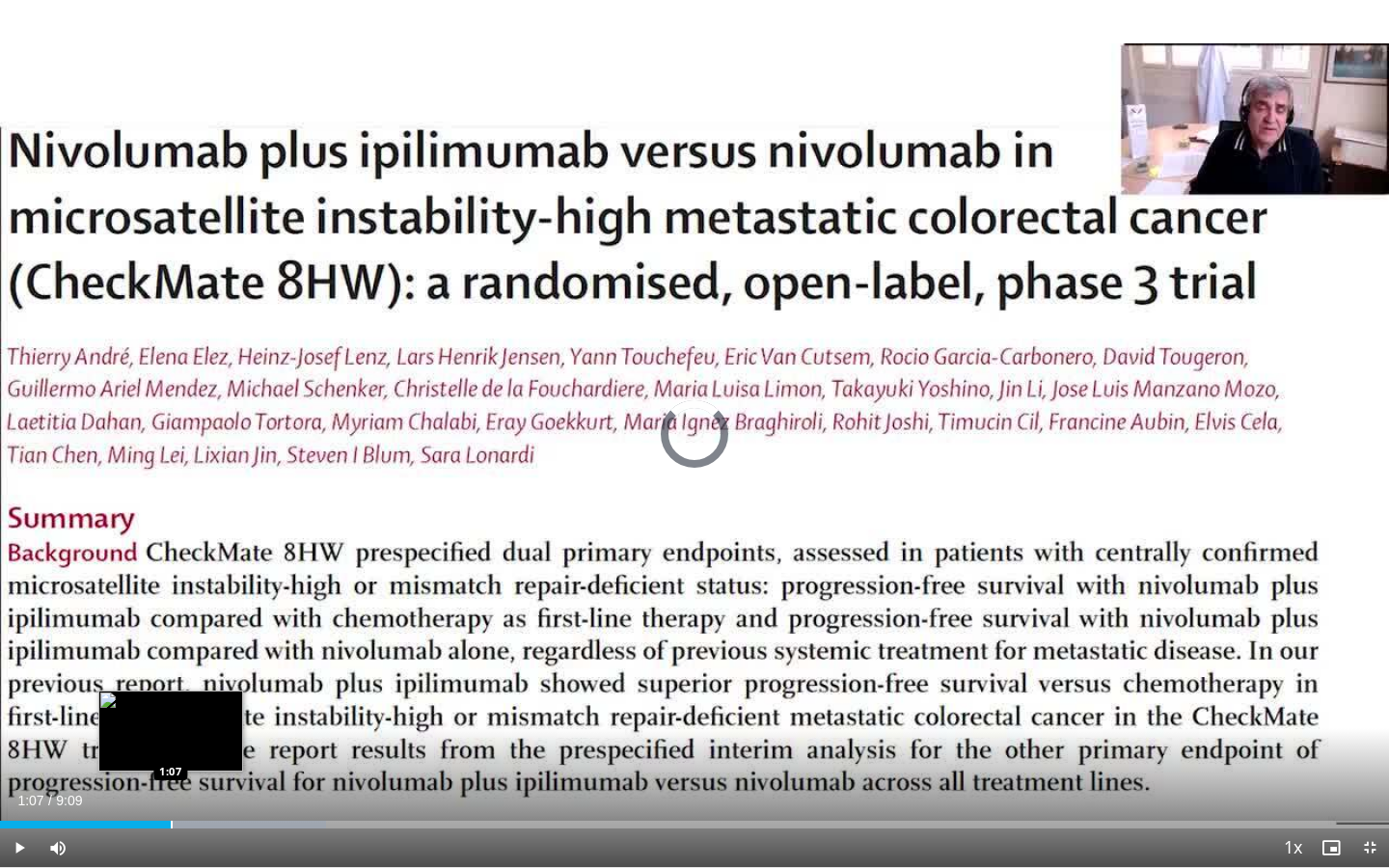 click at bounding box center (172, 825) 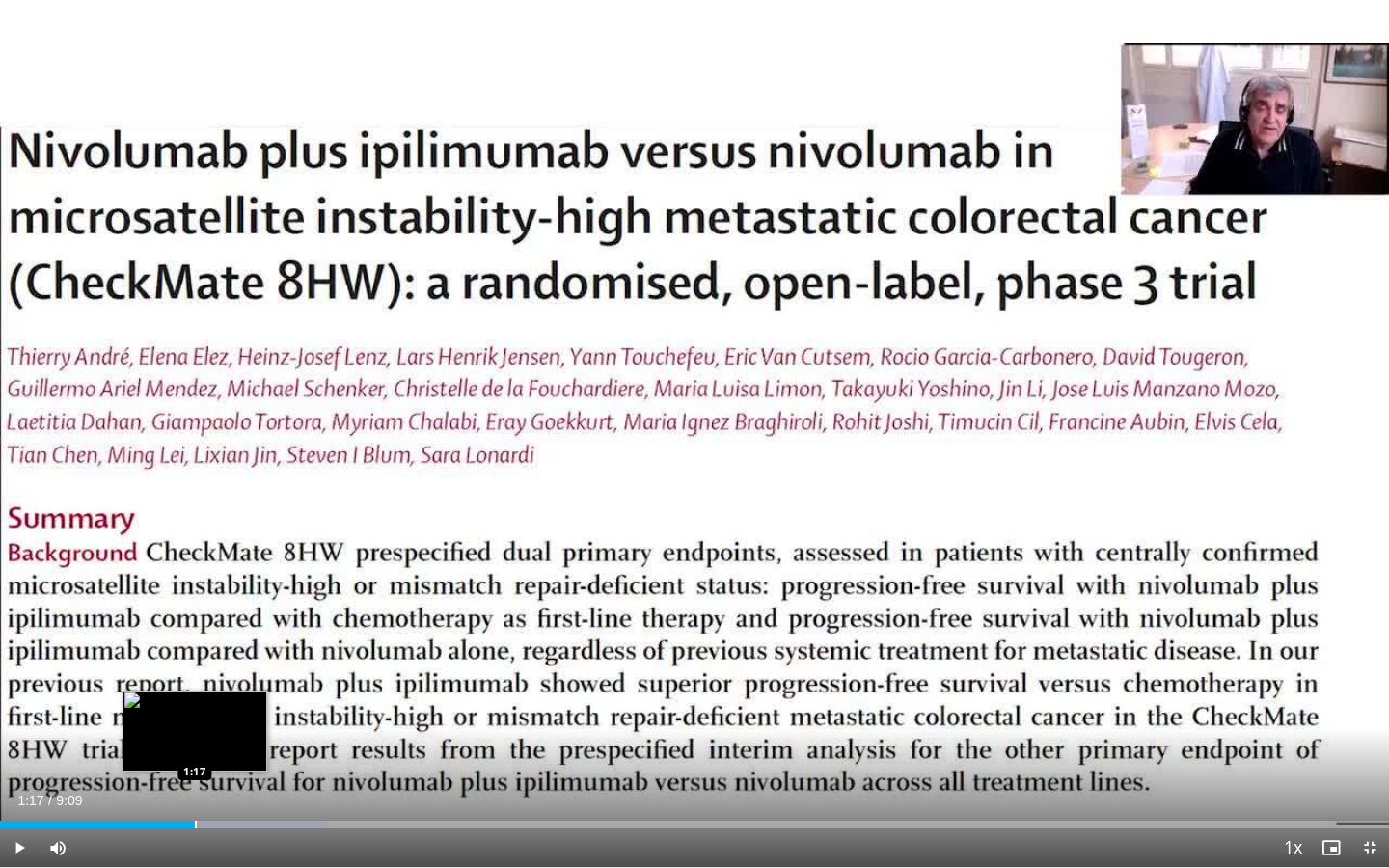 click at bounding box center (196, 825) 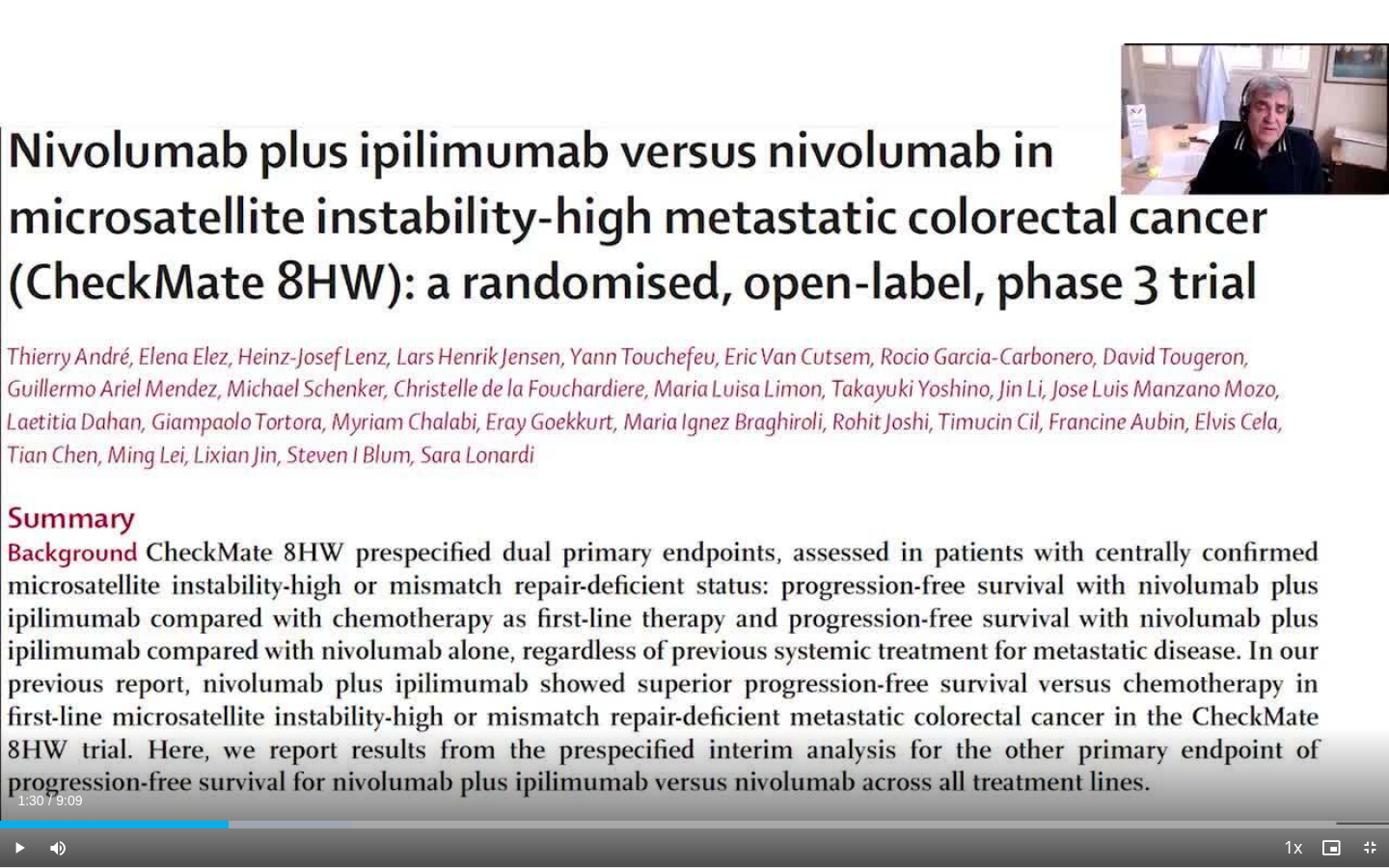 click at bounding box center [230, 825] 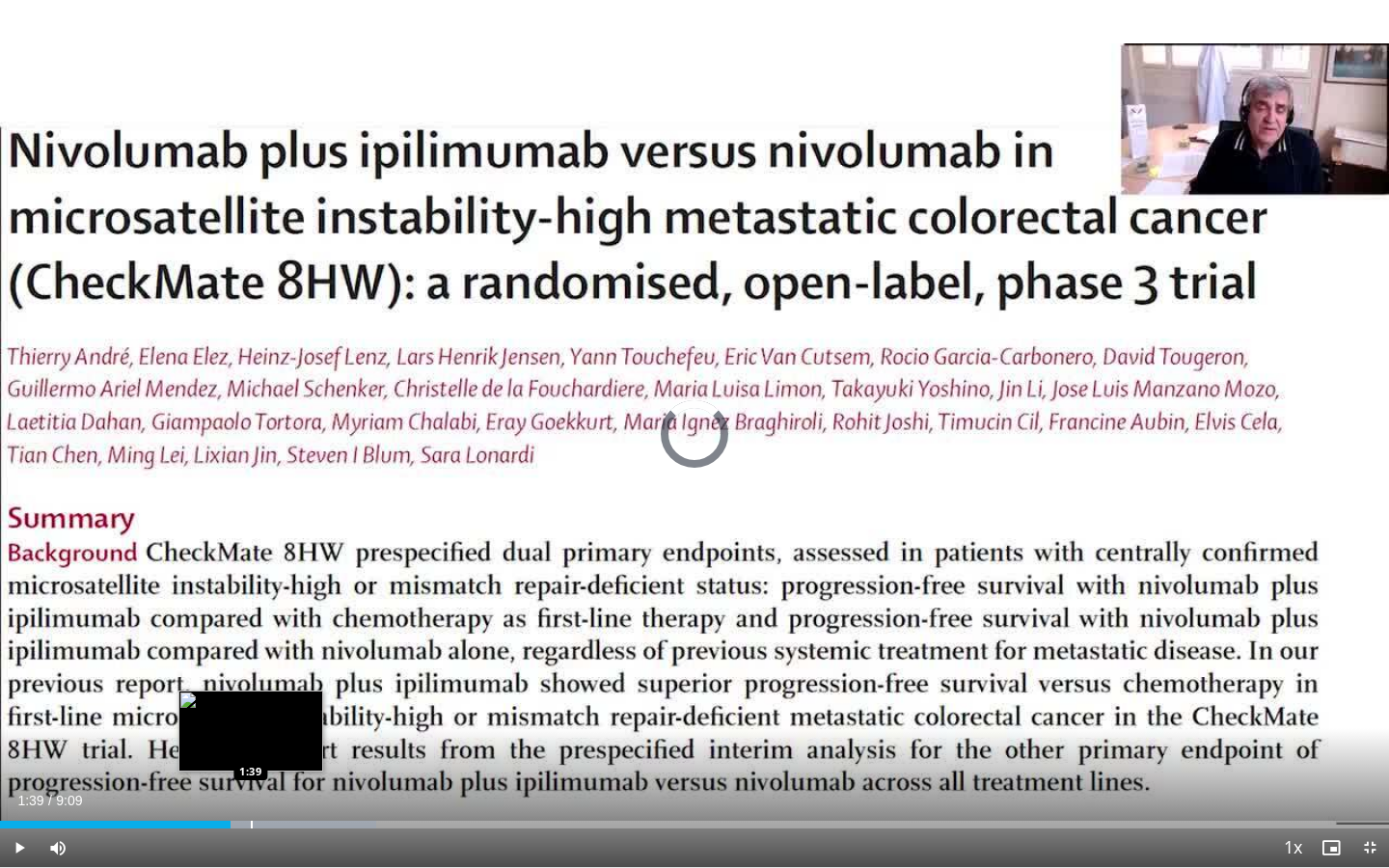 click at bounding box center [252, 825] 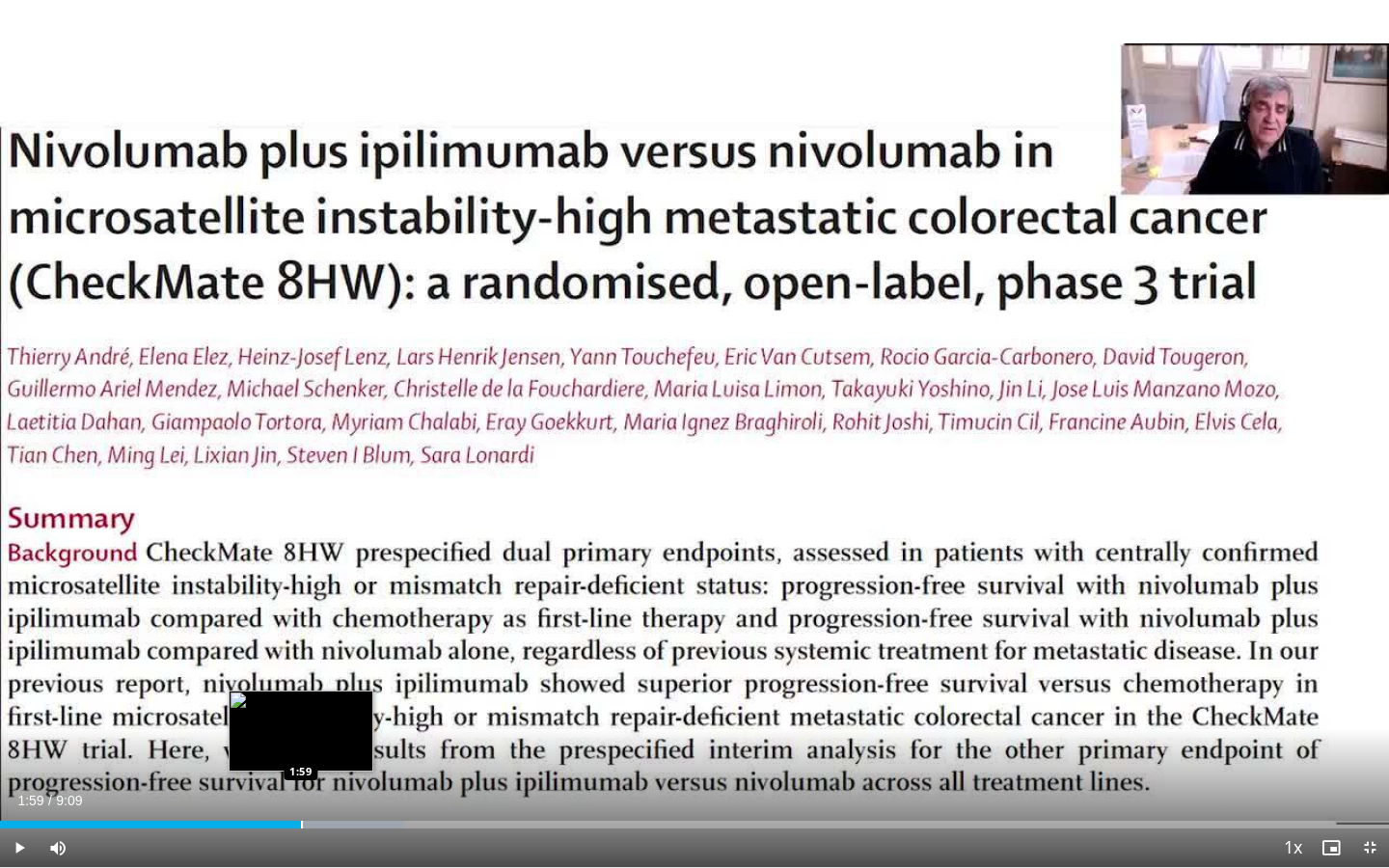 click at bounding box center (302, 825) 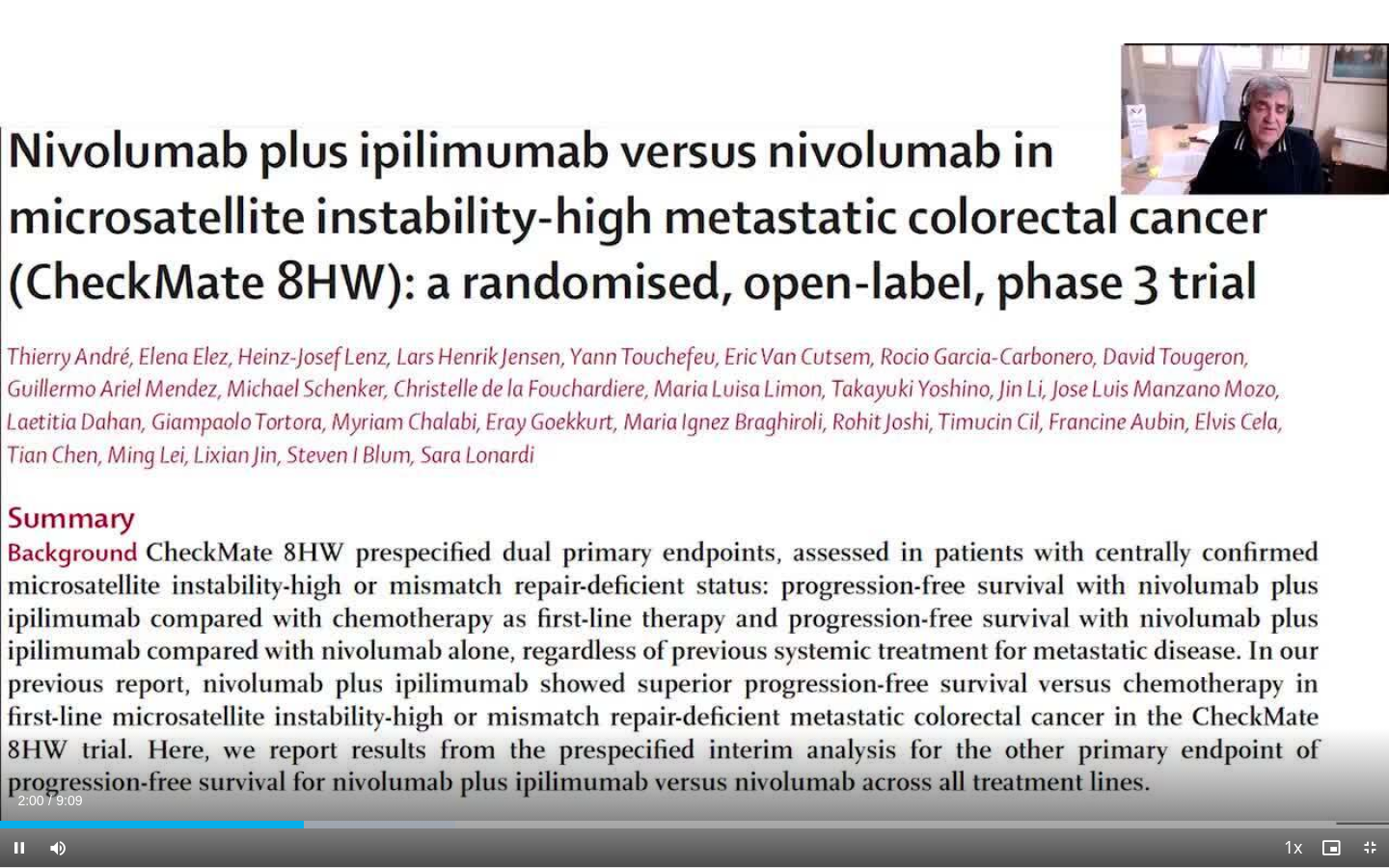click on "Current Time  2:00 / Duration  9:09 Pause Skip Backward Skip Forward Mute Loaded :  32.76% 2:00 2:02 Stream Type  LIVE Seek to live, currently behind live LIVE   1x Playback Rate 0.5x 0.75x 1x , selected 1.25x 1.5x 1.75x 2x Chapters Chapters Descriptions descriptions off , selected Captions captions settings , opens captions settings dialog captions off , selected Audio Track en (Main) , selected Exit Fullscreen Enable picture-in-picture mode" at bounding box center [694, 848] 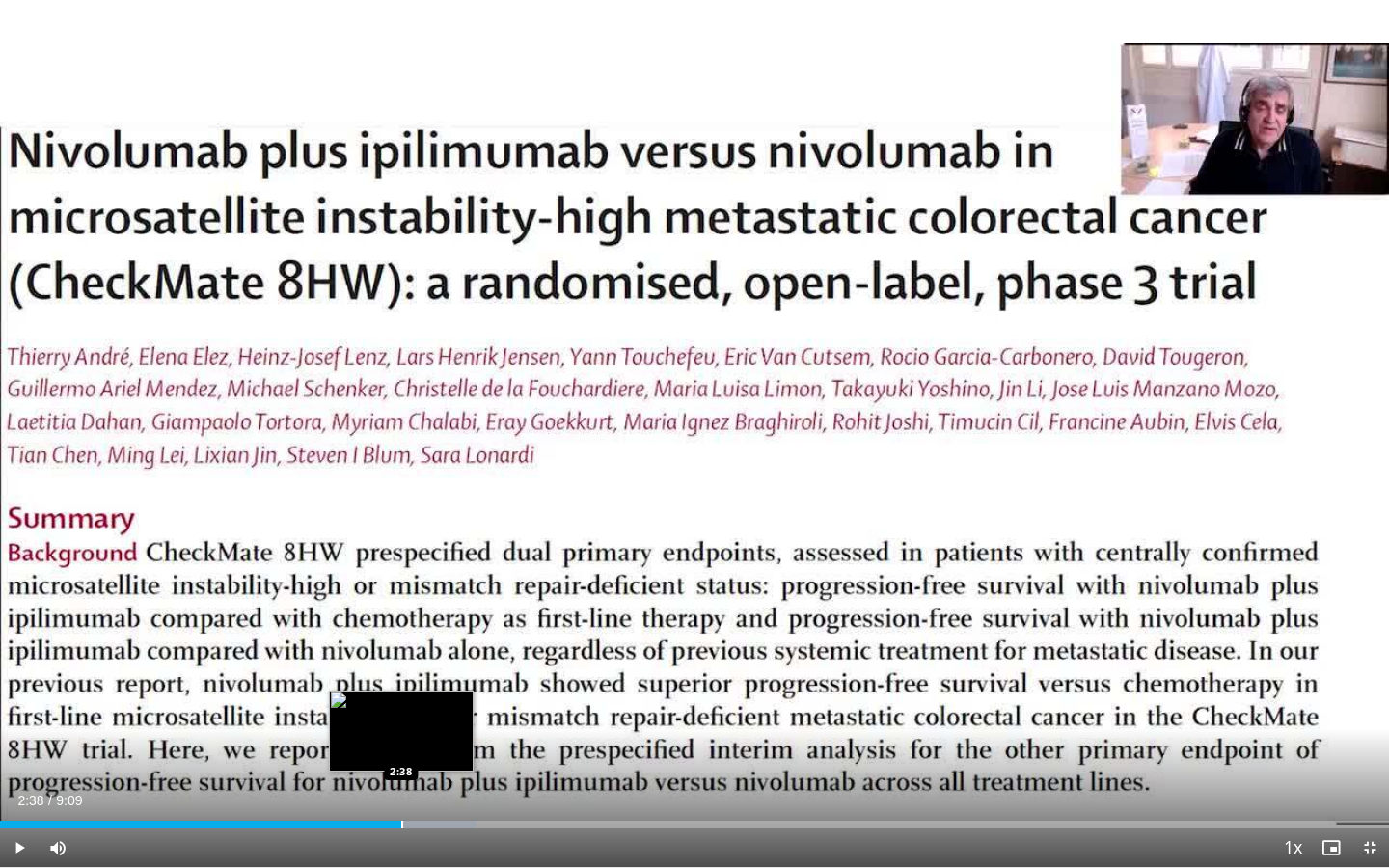click at bounding box center (402, 825) 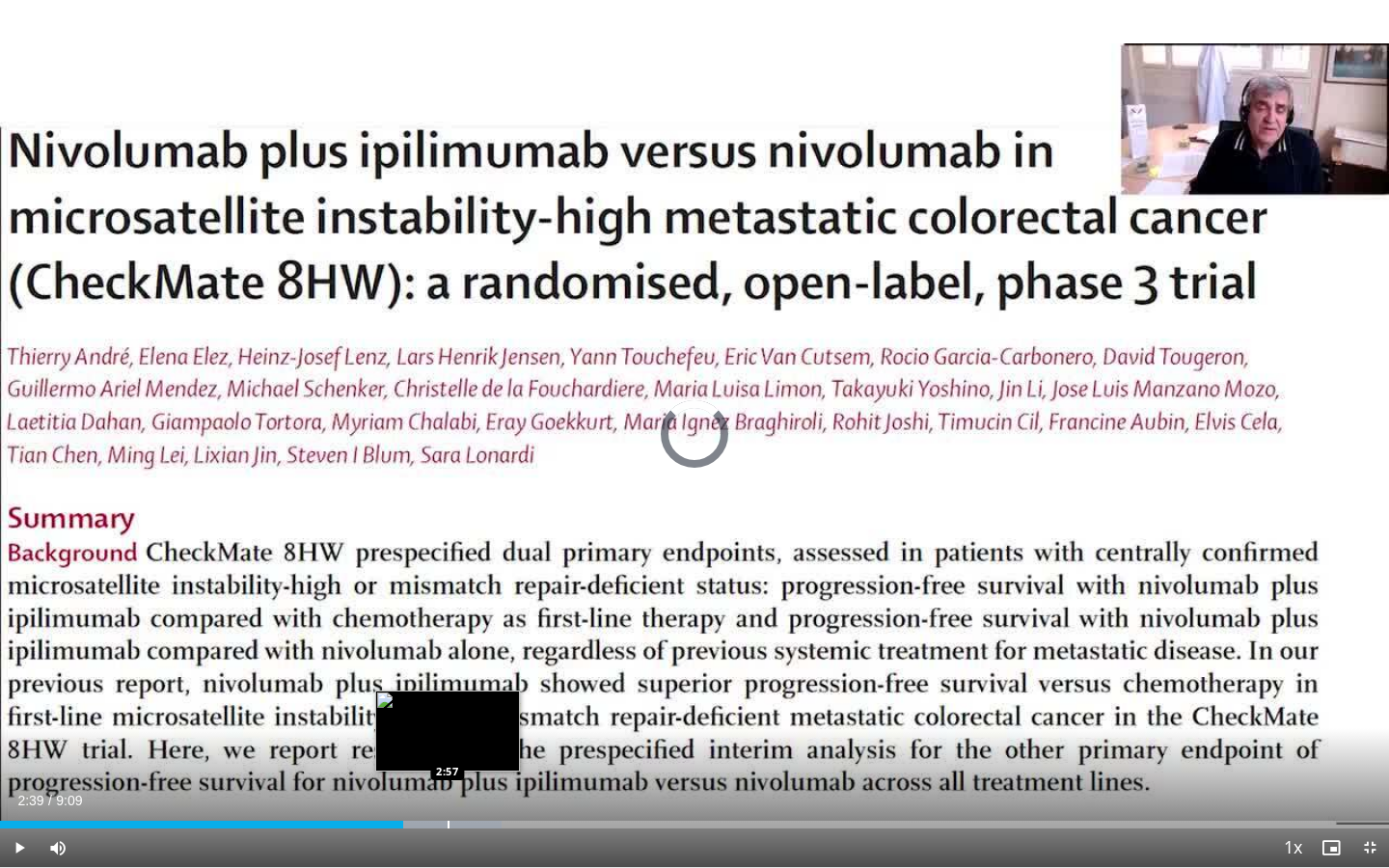click at bounding box center (449, 825) 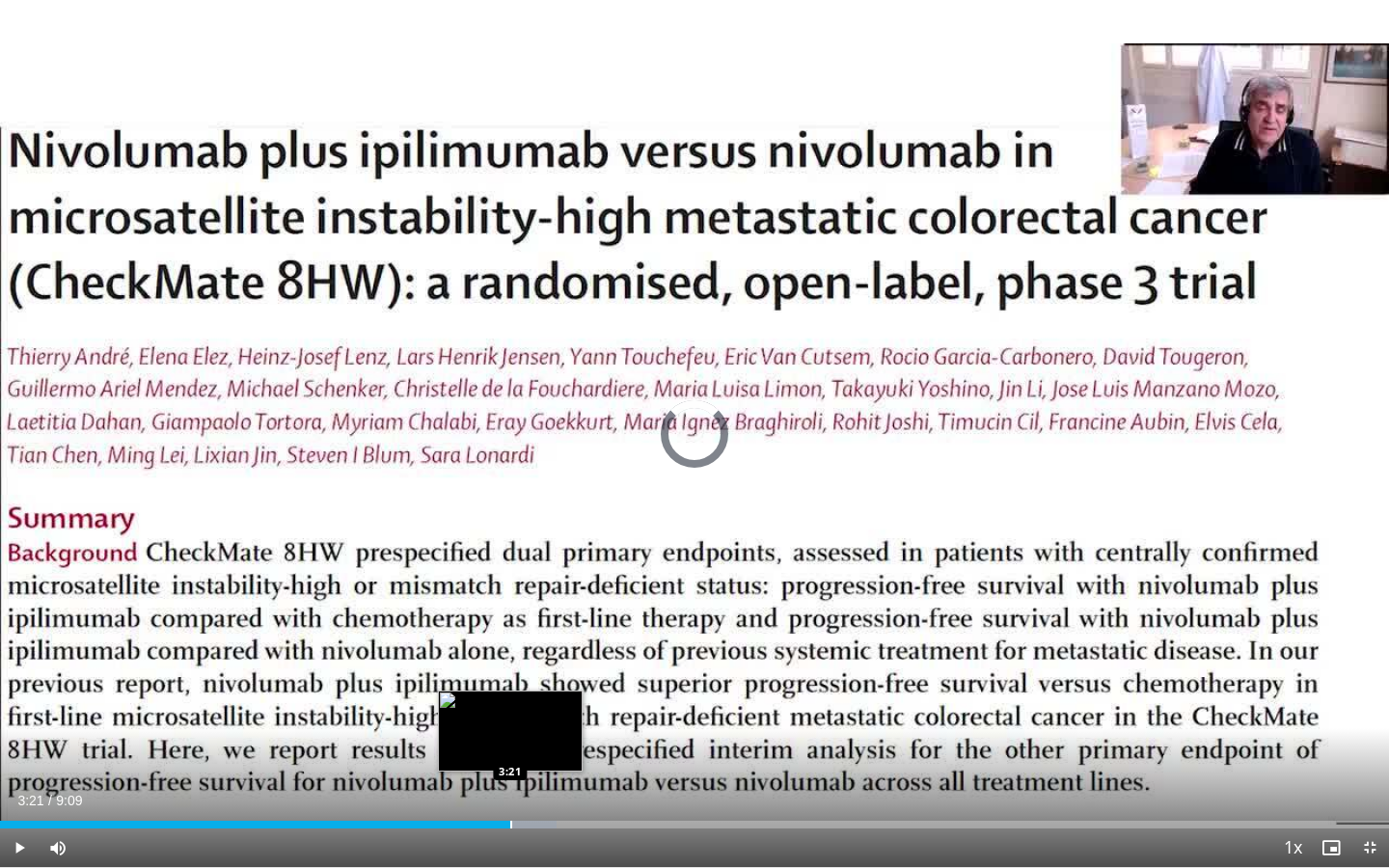 click at bounding box center (511, 825) 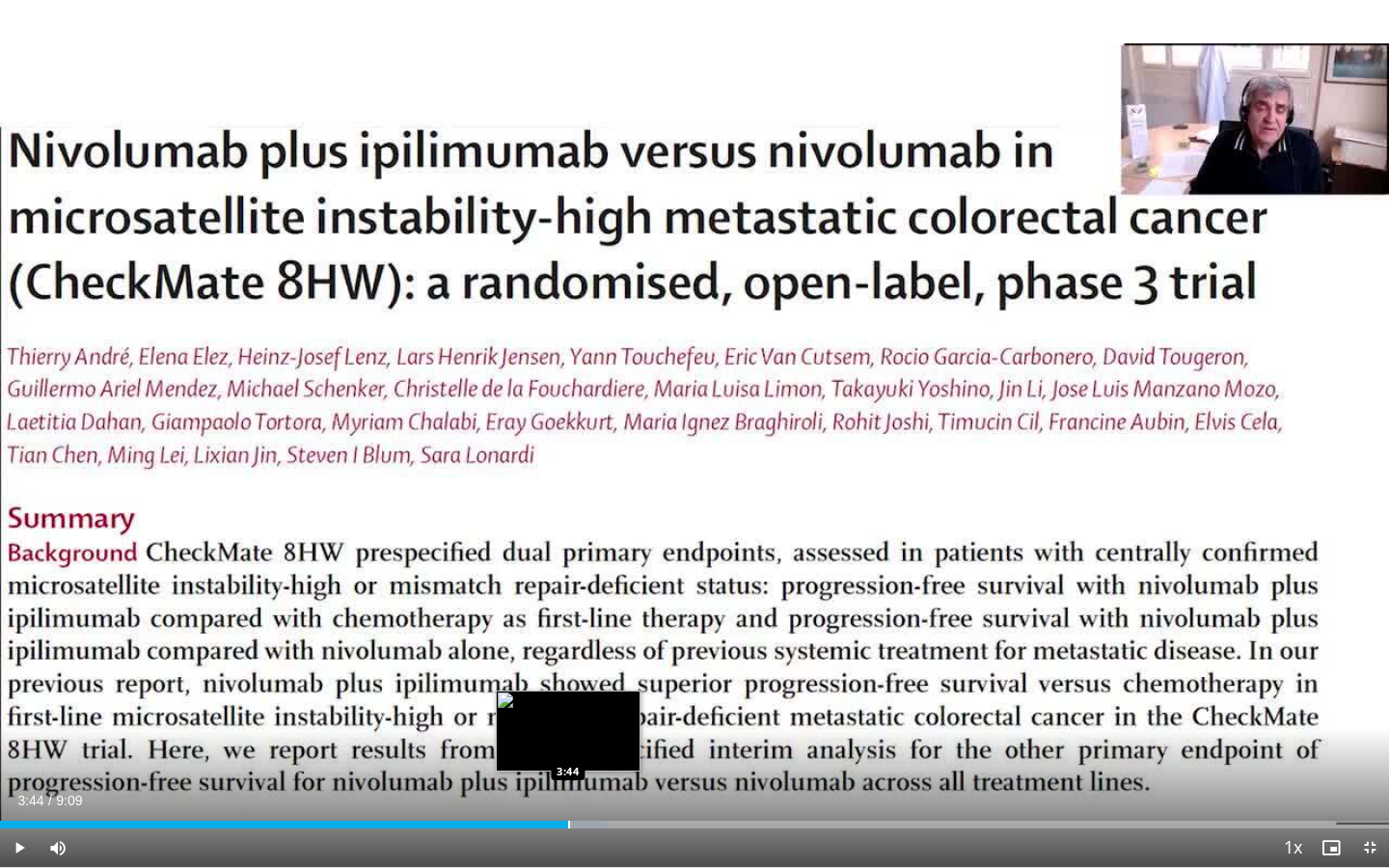click at bounding box center [569, 825] 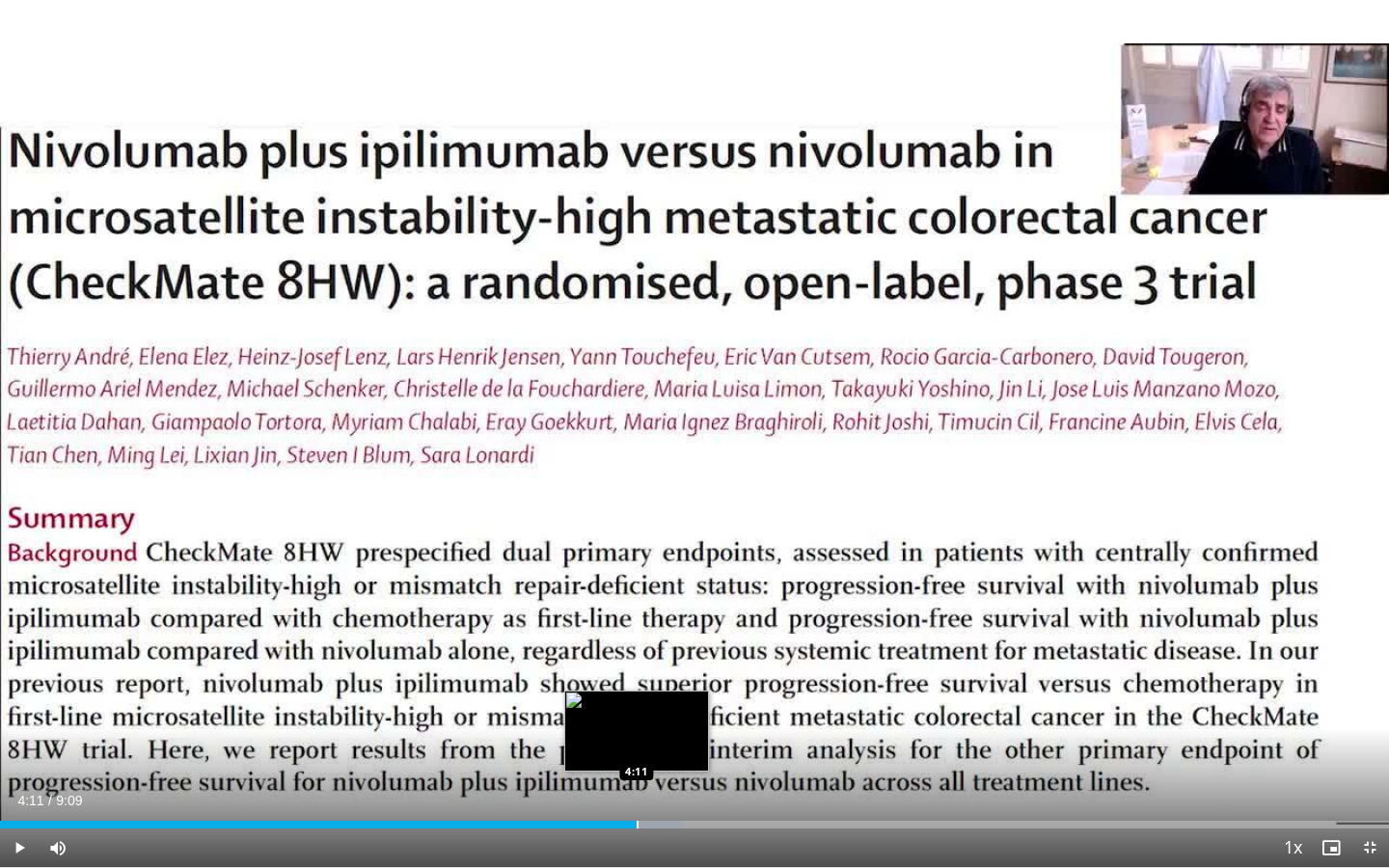 click at bounding box center [638, 825] 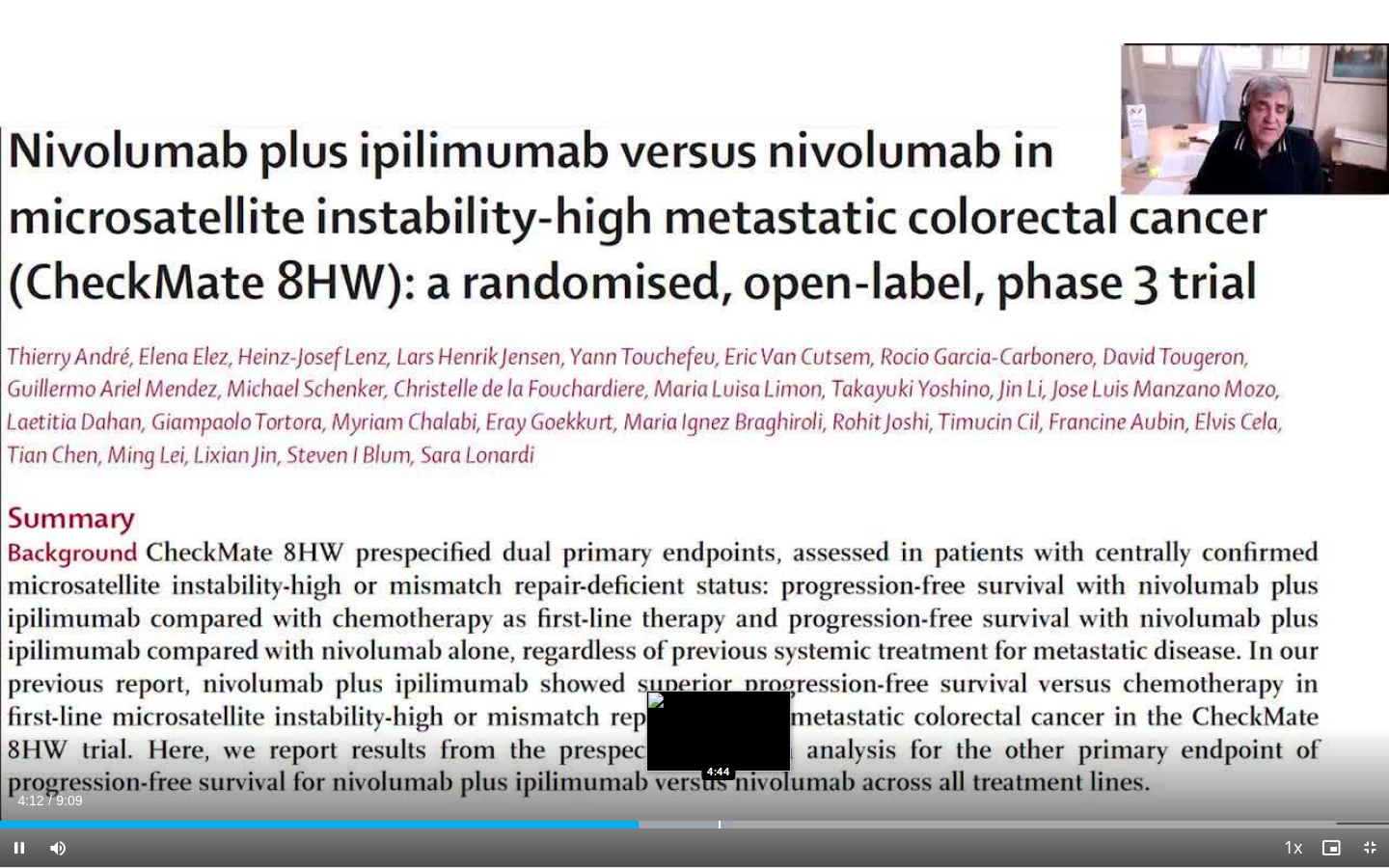 click at bounding box center (720, 825) 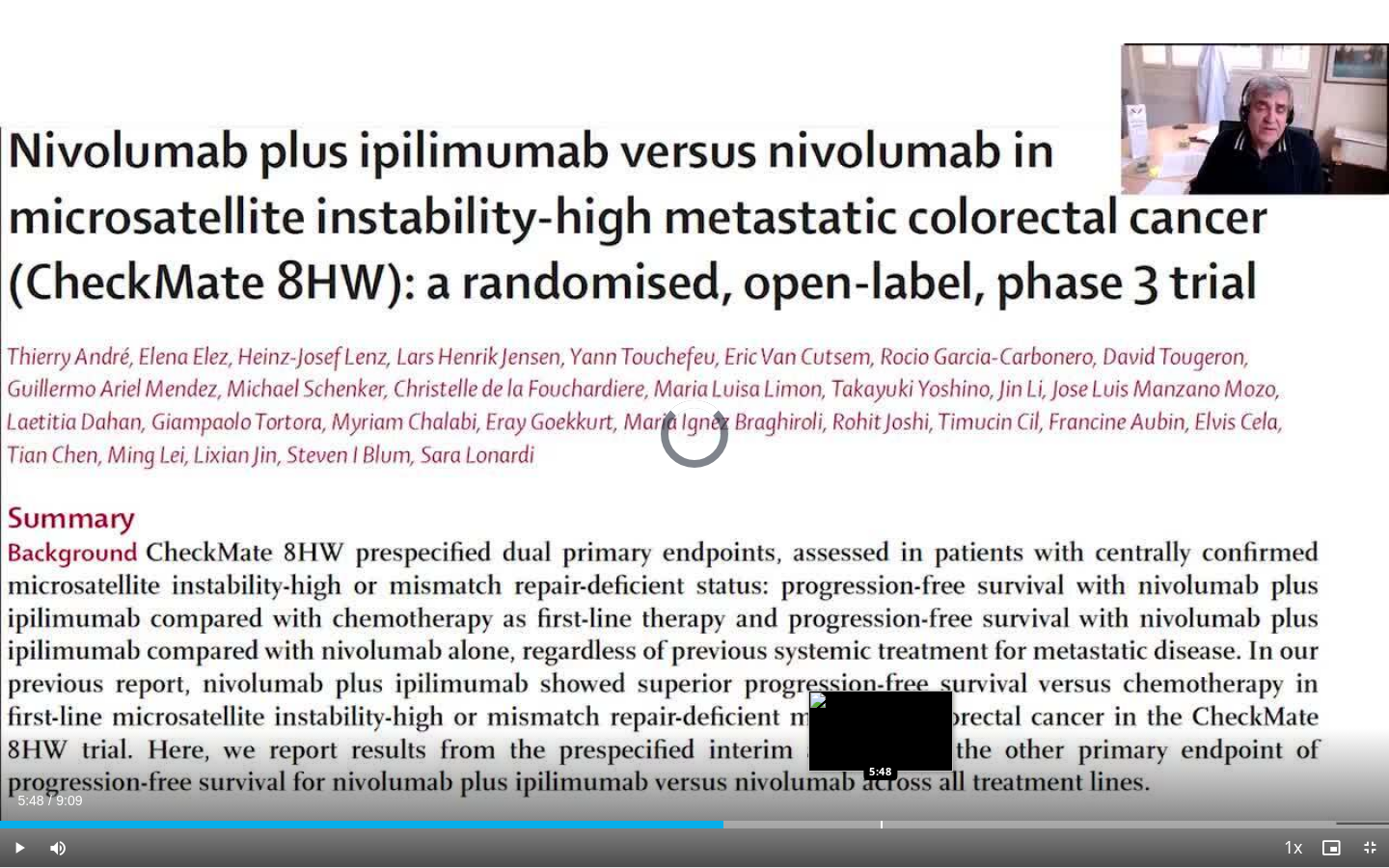 click on "Loaded :  0.00% 4:46 5:48" at bounding box center (694, 819) 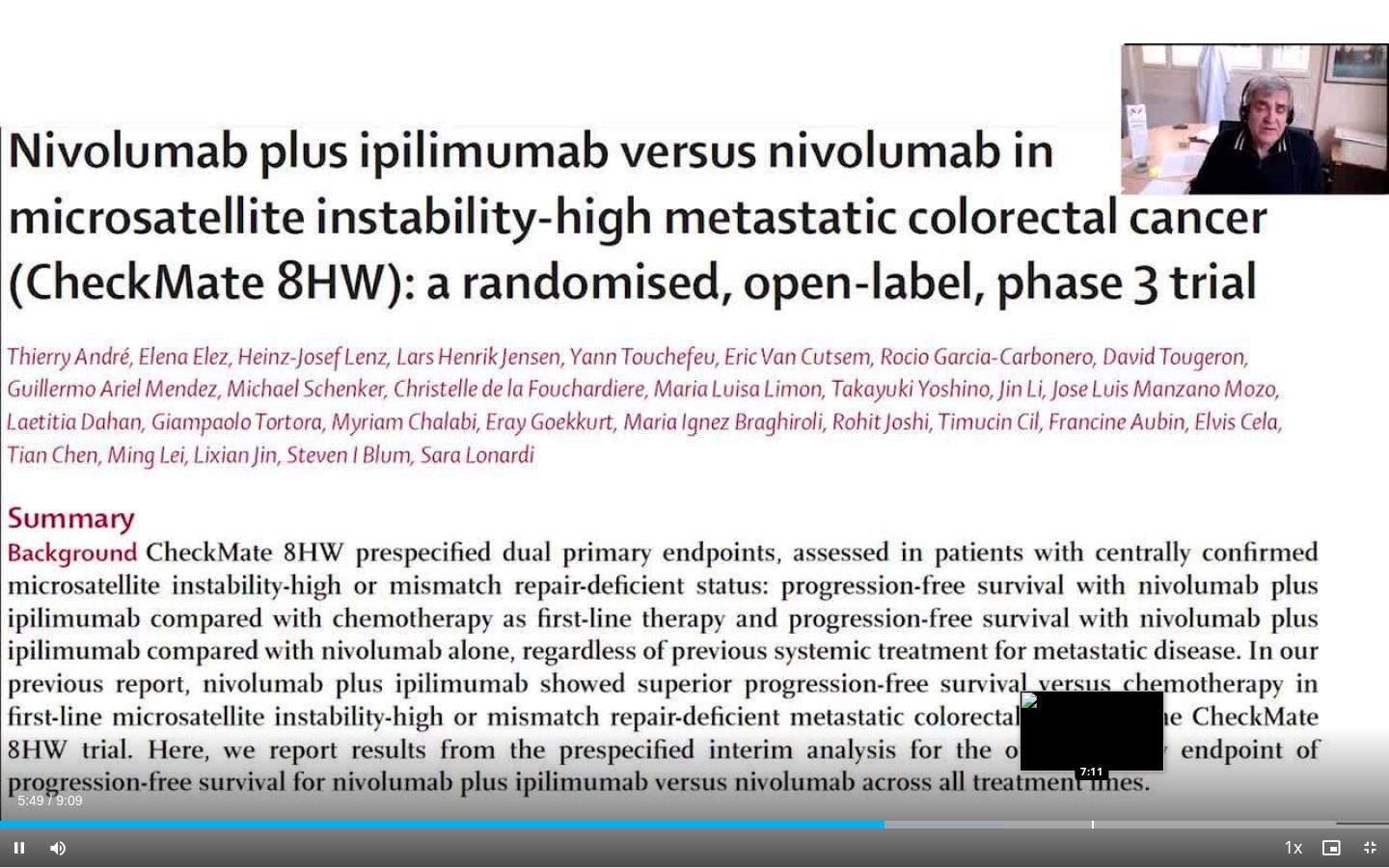 click at bounding box center [1093, 825] 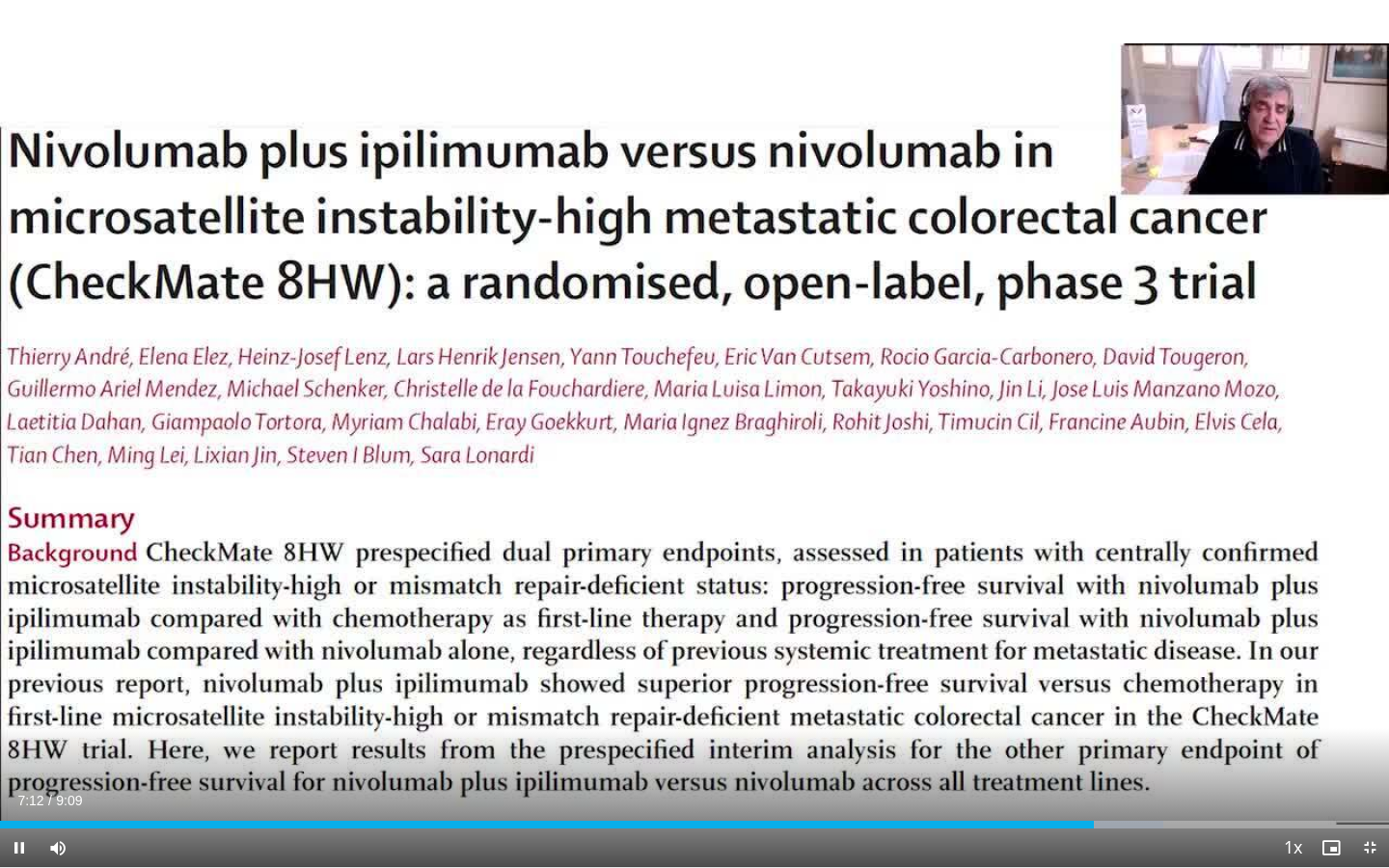 click on "**********" at bounding box center (694, 434) 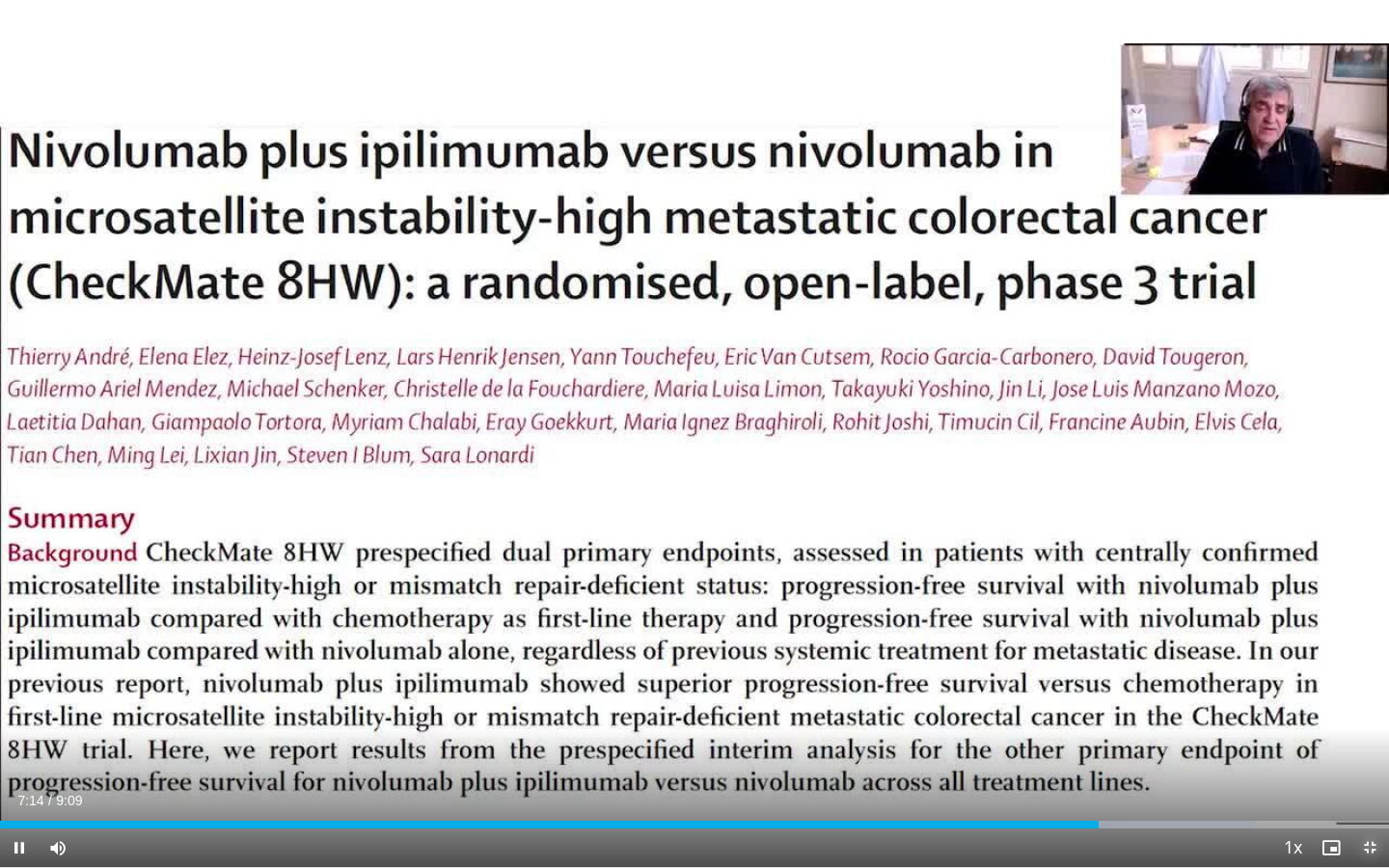 click at bounding box center [1370, 848] 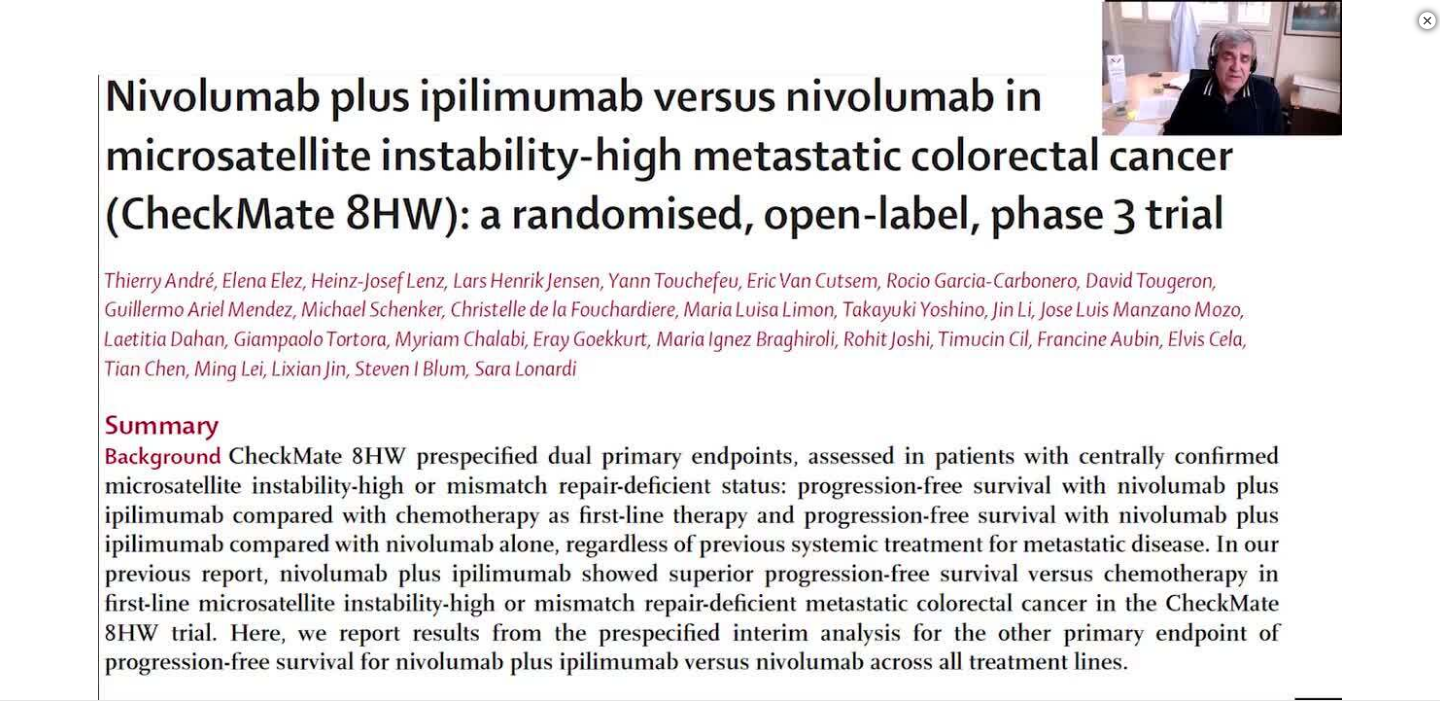 scroll, scrollTop: 800, scrollLeft: 0, axis: vertical 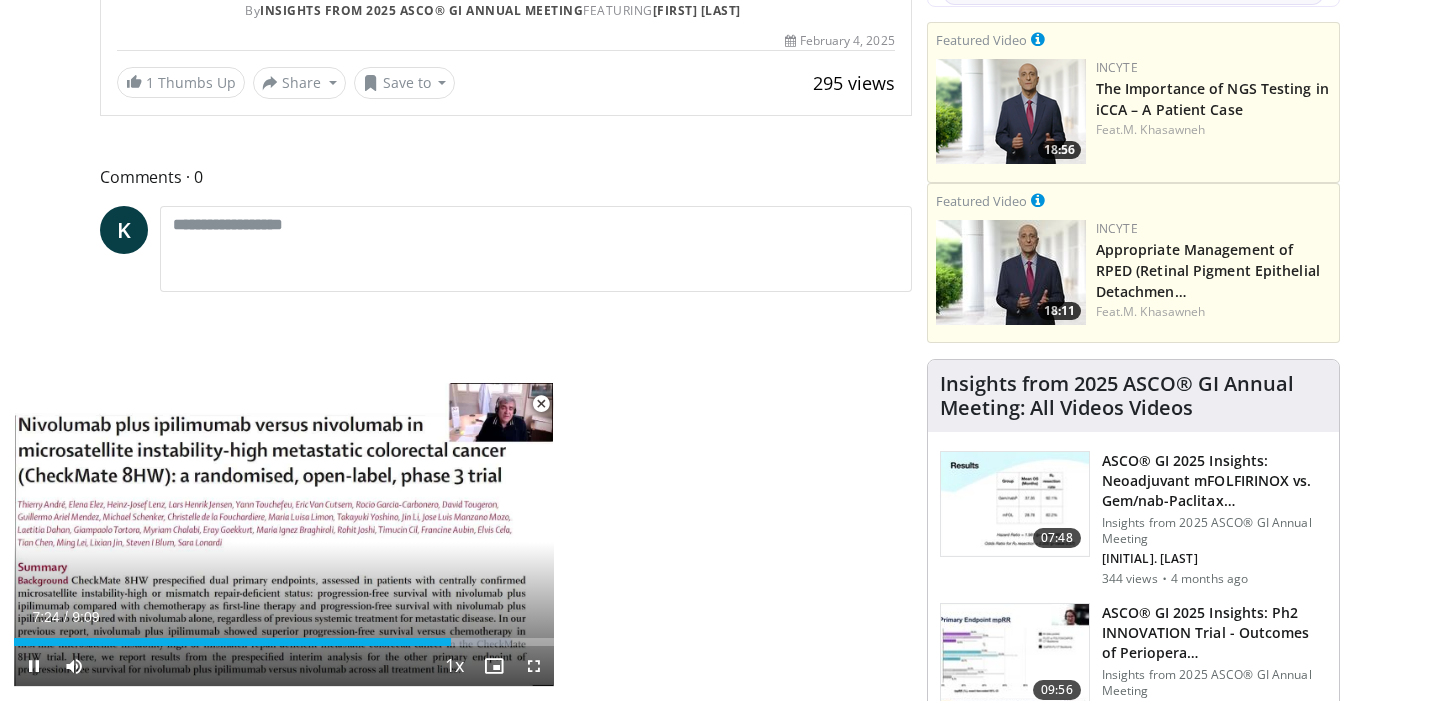 click at bounding box center (541, 404) 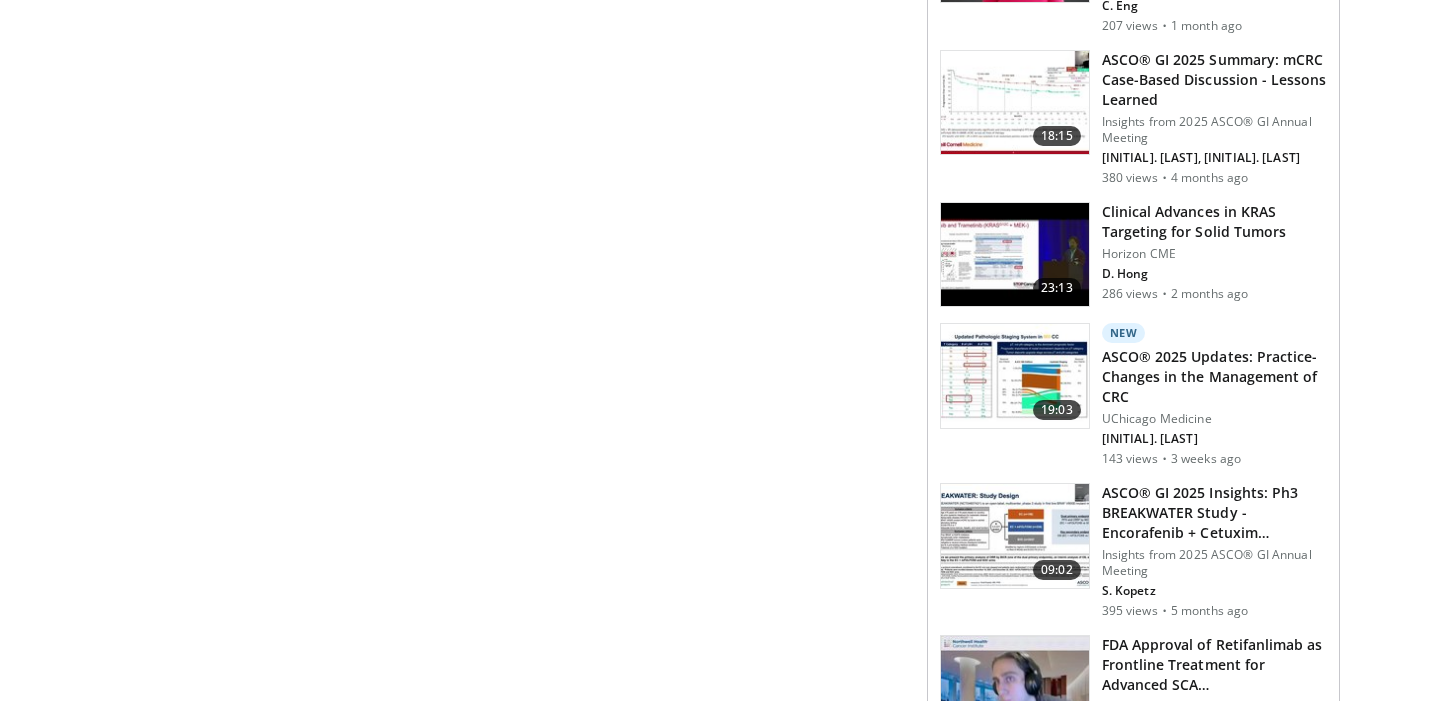 scroll, scrollTop: 3144, scrollLeft: 0, axis: vertical 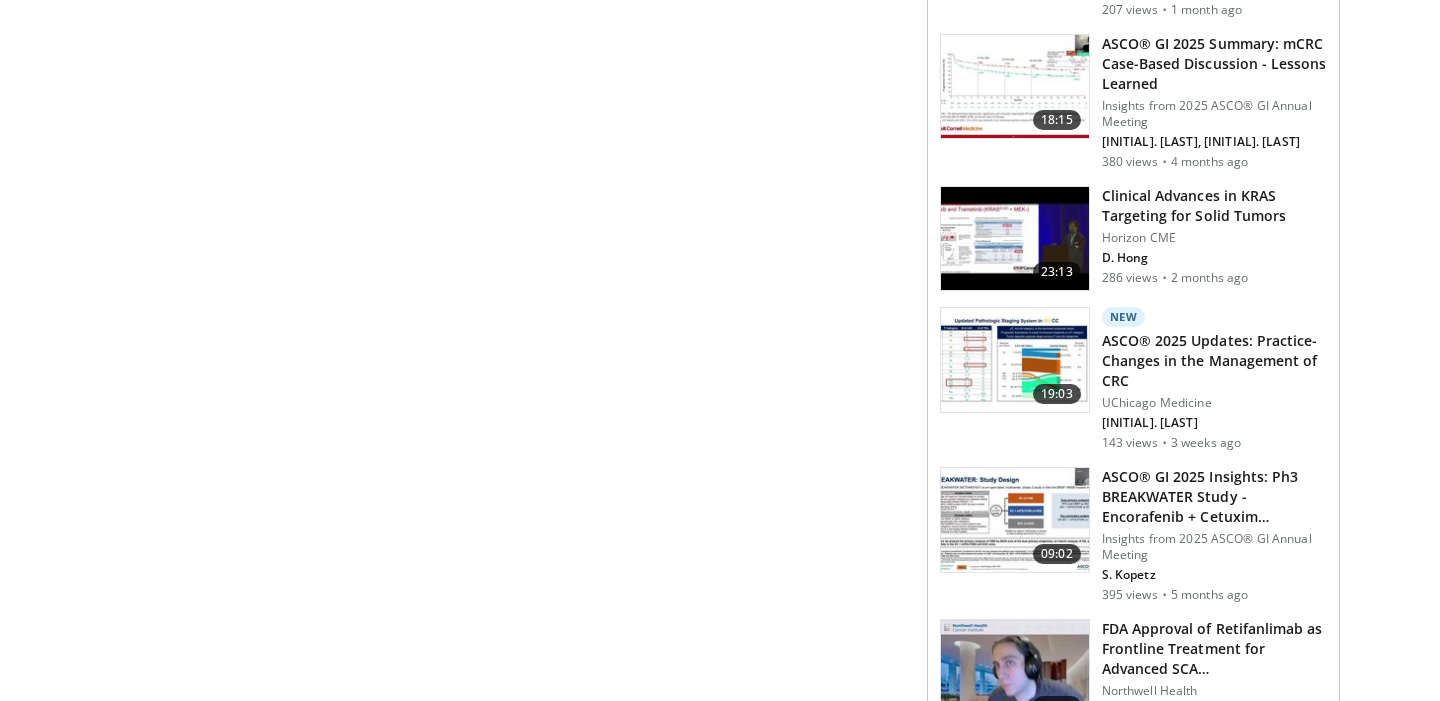 click on "ASCO® 2025 Updates: Practice-Changes in the Management of CRC" at bounding box center (1214, 361) 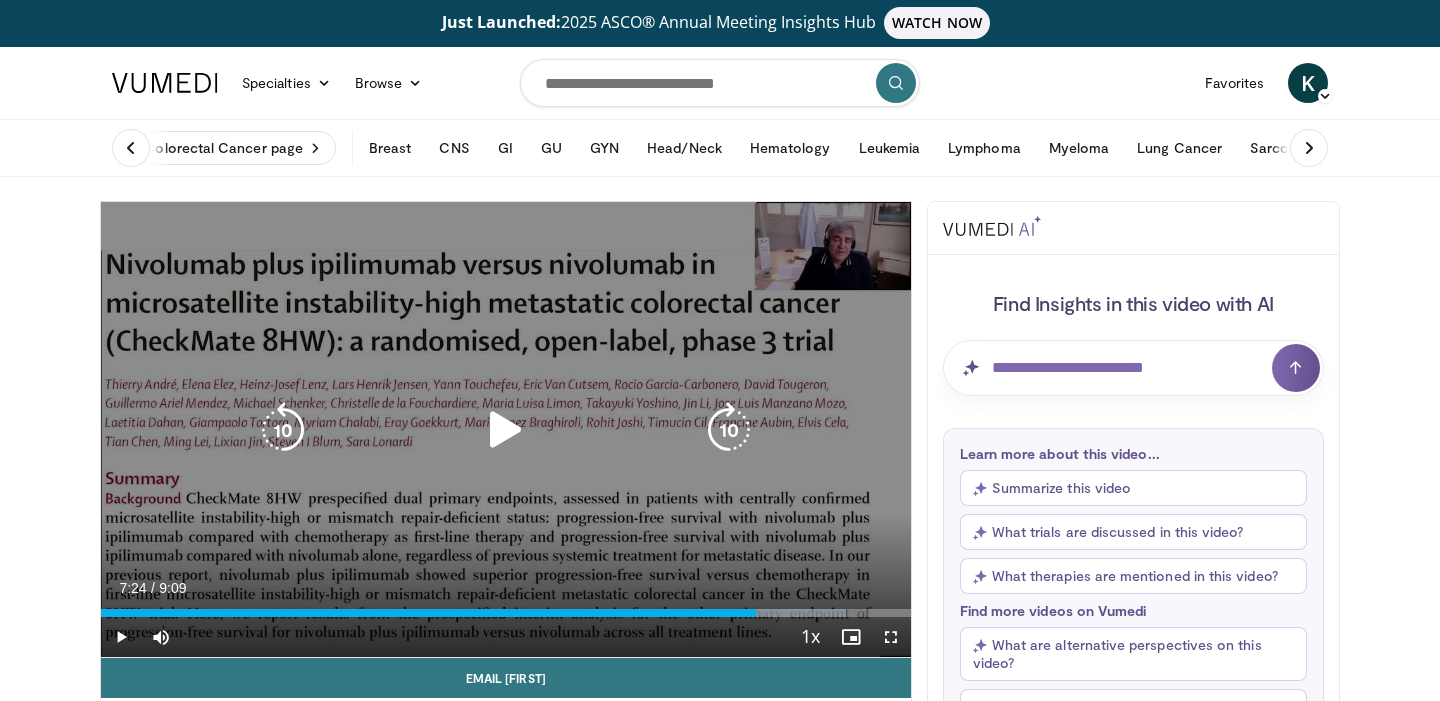 scroll, scrollTop: 0, scrollLeft: 0, axis: both 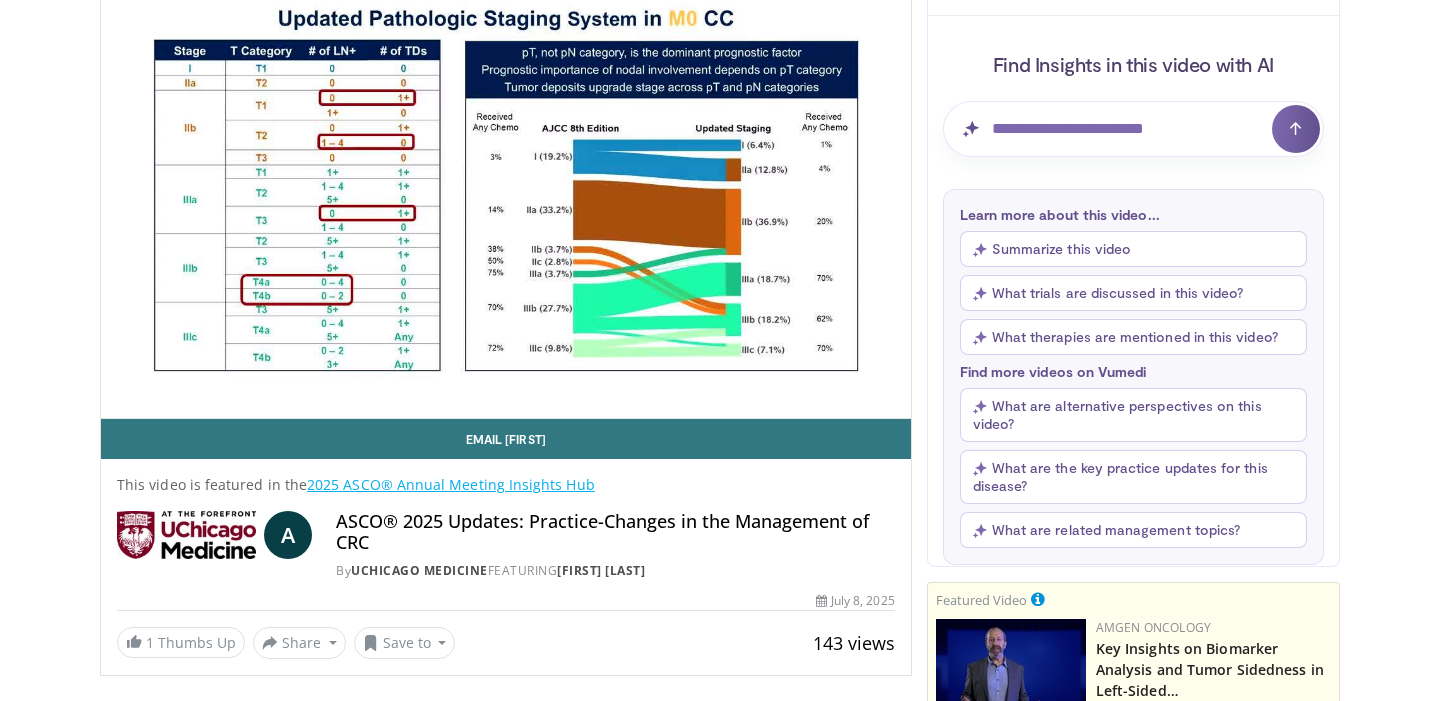 click on "**********" at bounding box center [506, 191] 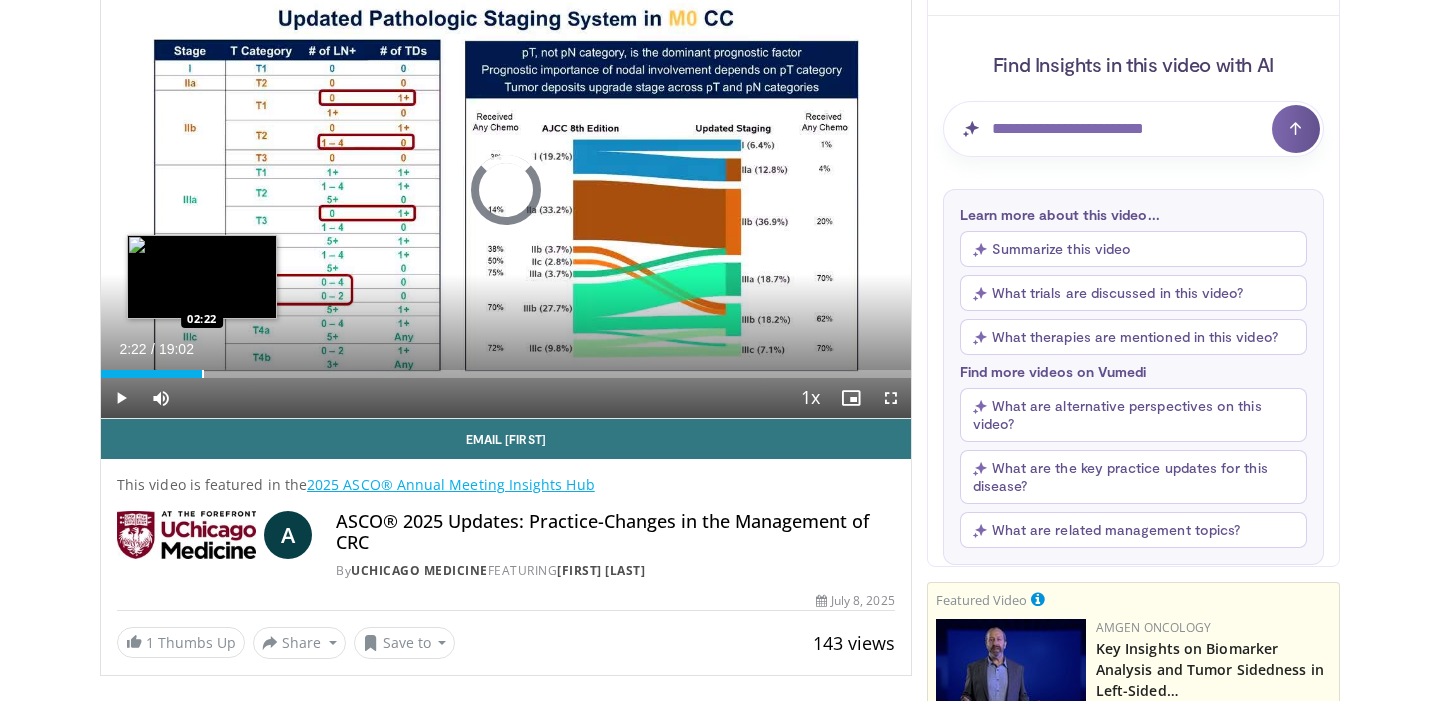 click at bounding box center [203, 374] 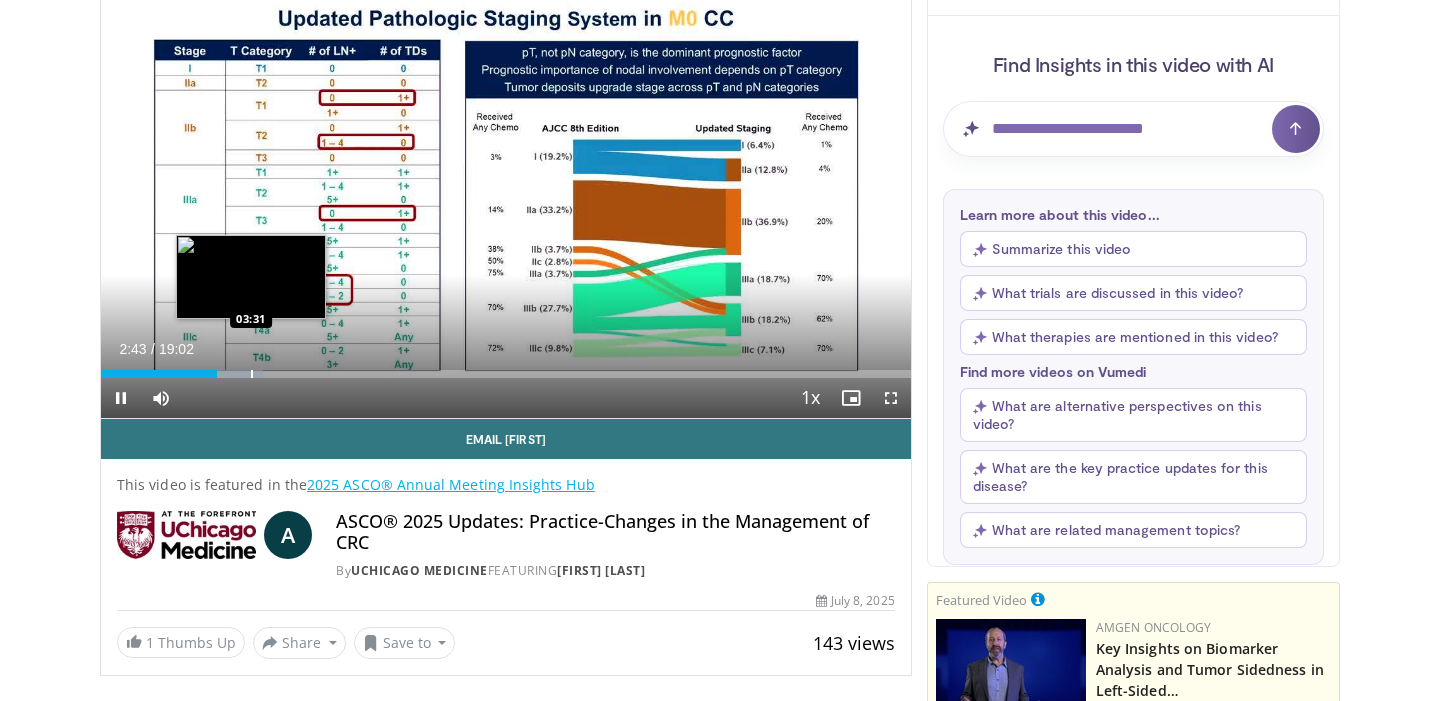 click at bounding box center [252, 374] 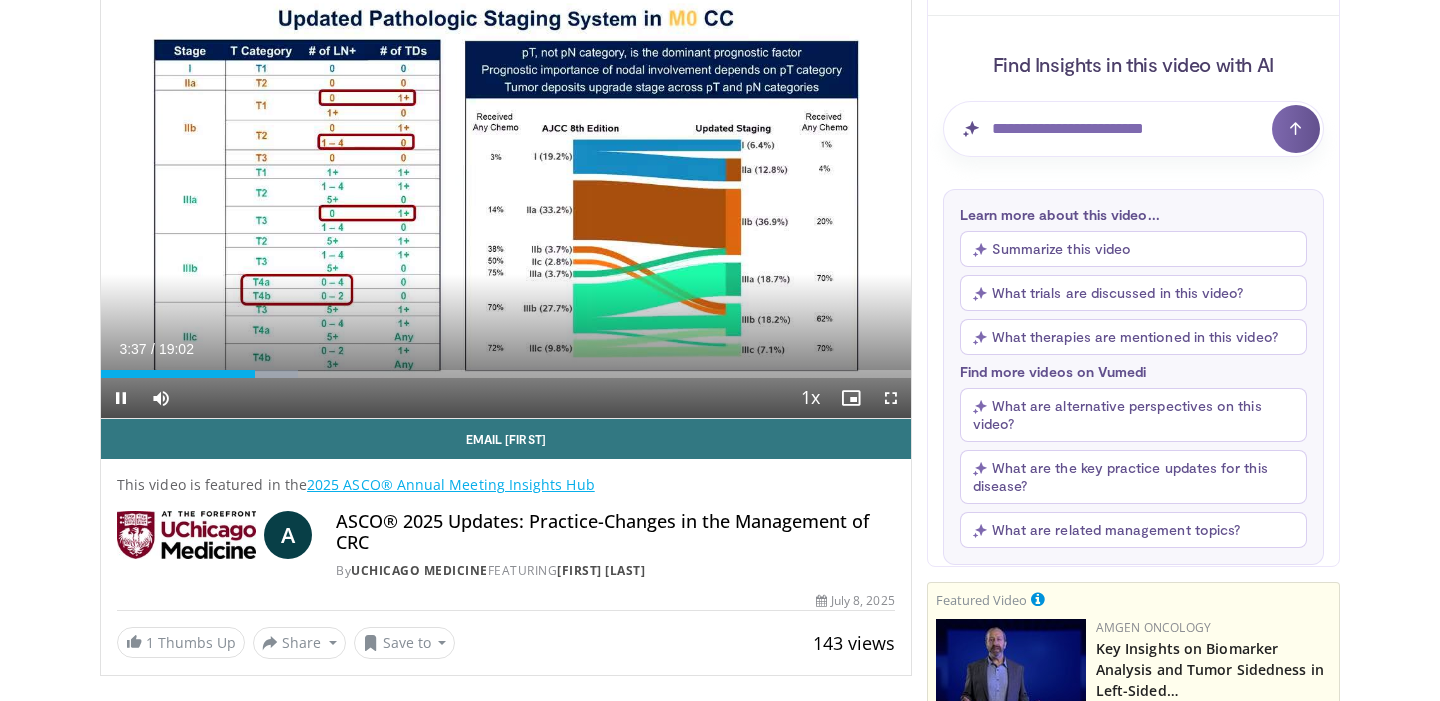 click on "Current Time  3:37 / Duration  19:02 Pause Skip Backward Skip Forward Mute Loaded :  24.32% 03:37 04:16 Stream Type  LIVE Seek to live, currently behind live LIVE   1x Playback Rate 0.5x 0.75x 1x , selected 1.25x 1.5x 1.75x 2x Chapters Chapters Descriptions descriptions off , selected Captions captions settings , opens captions settings dialog captions off , selected Audio Track en (Main) , selected Fullscreen Enable picture-in-picture mode" at bounding box center [506, 398] 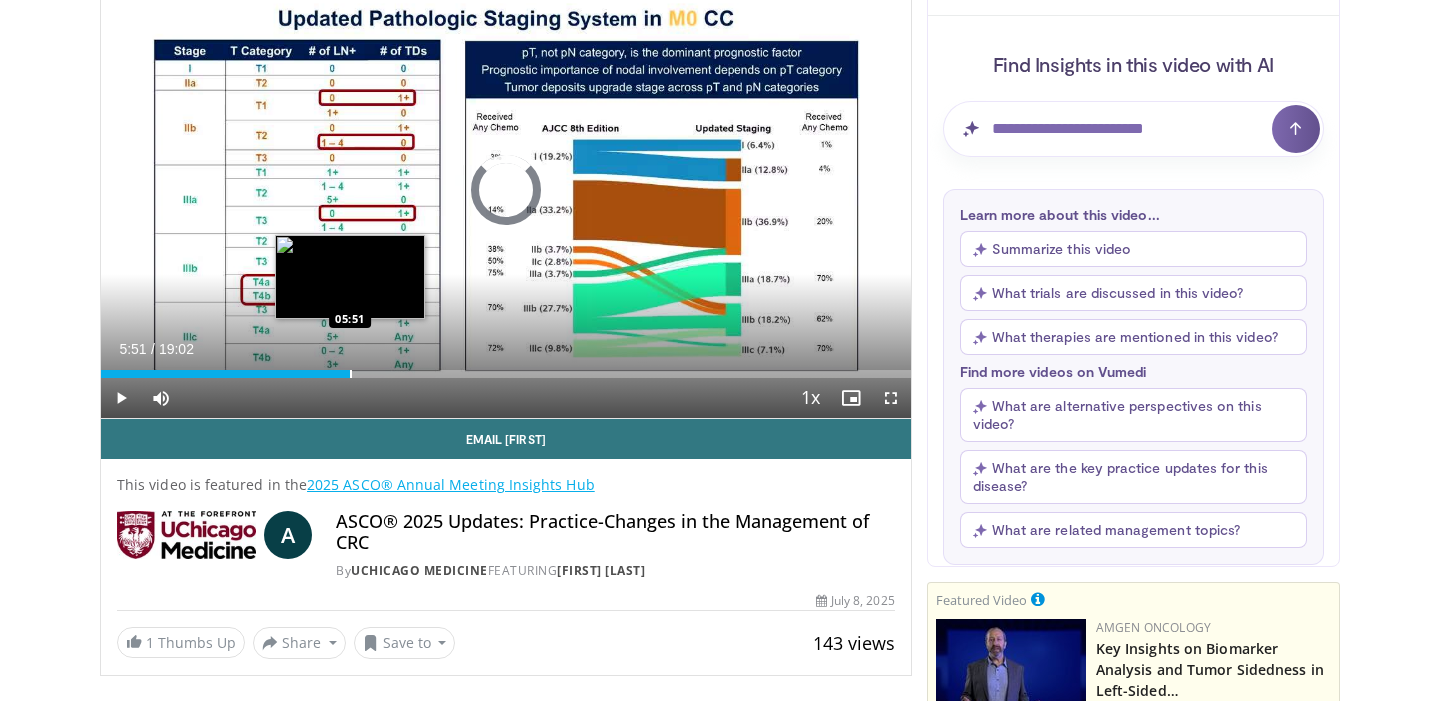 click at bounding box center (351, 374) 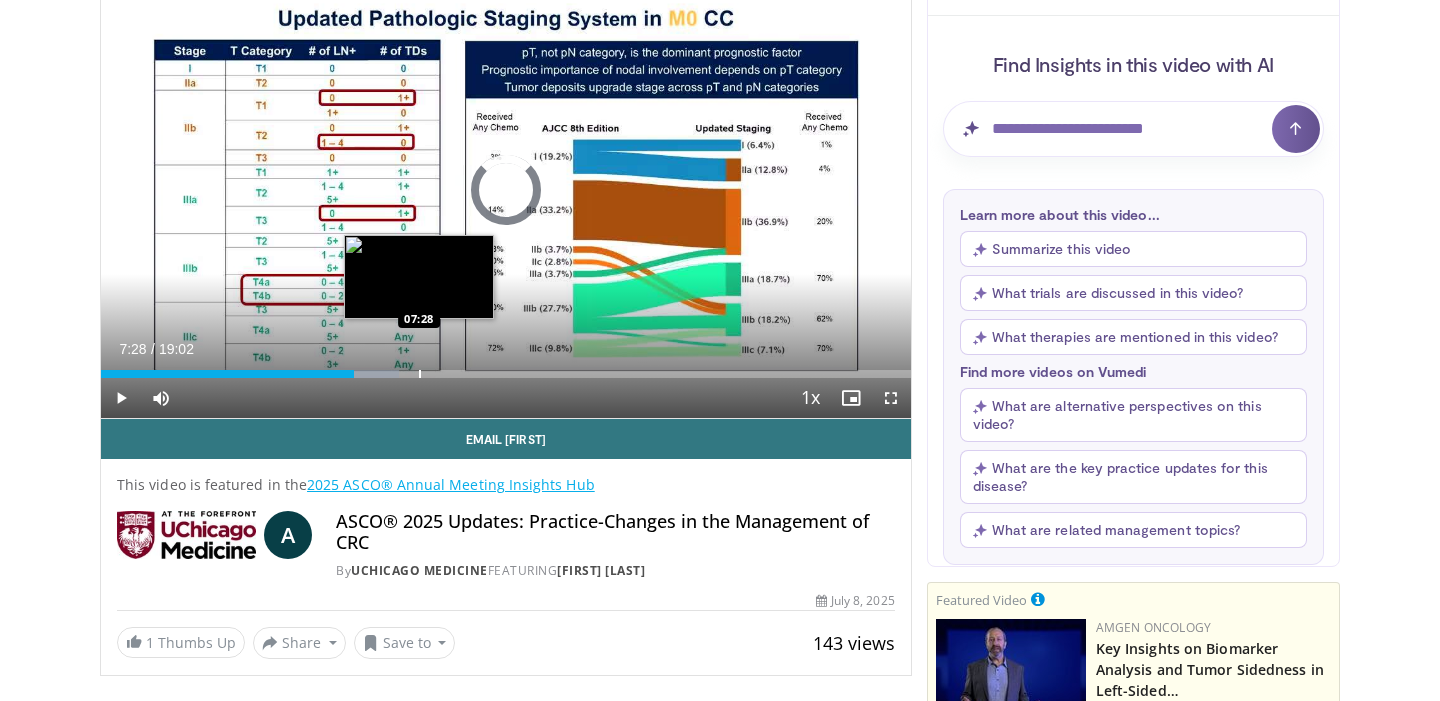 click at bounding box center (420, 374) 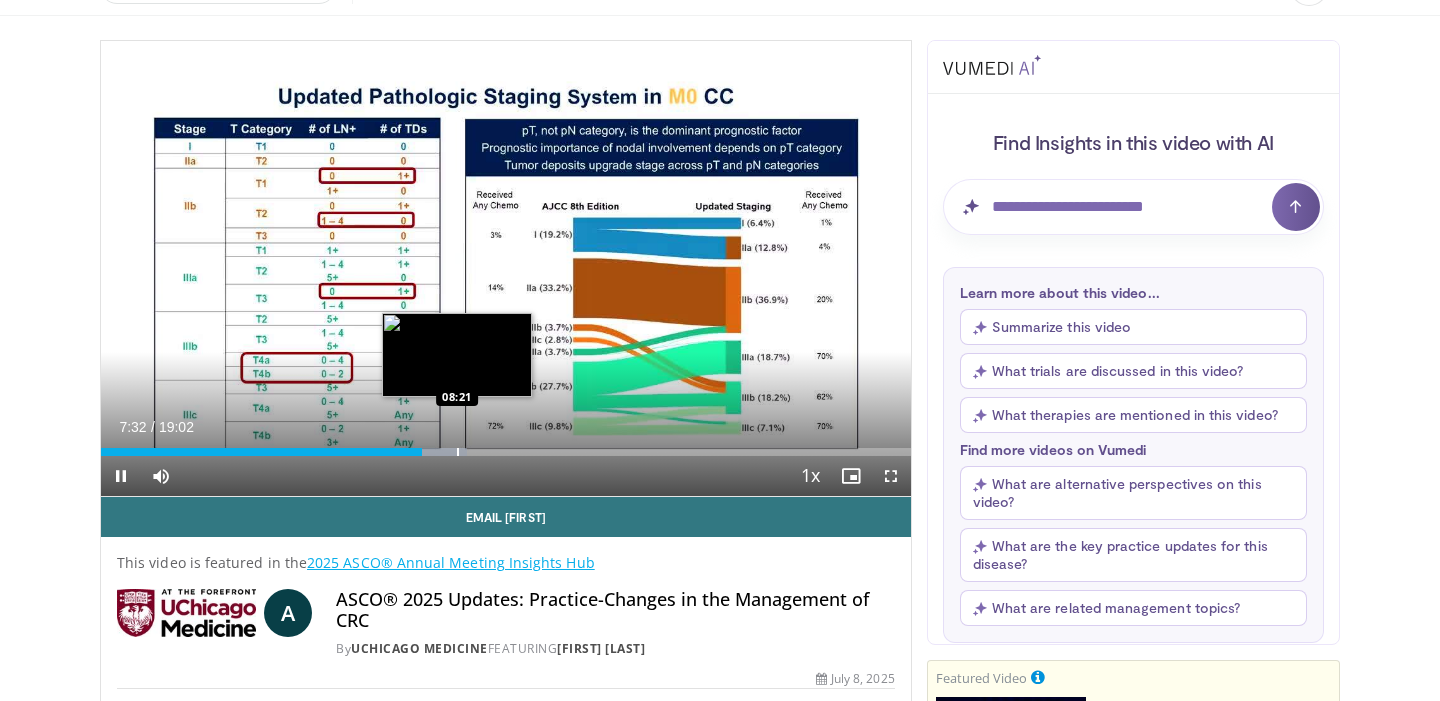 scroll, scrollTop: 160, scrollLeft: 0, axis: vertical 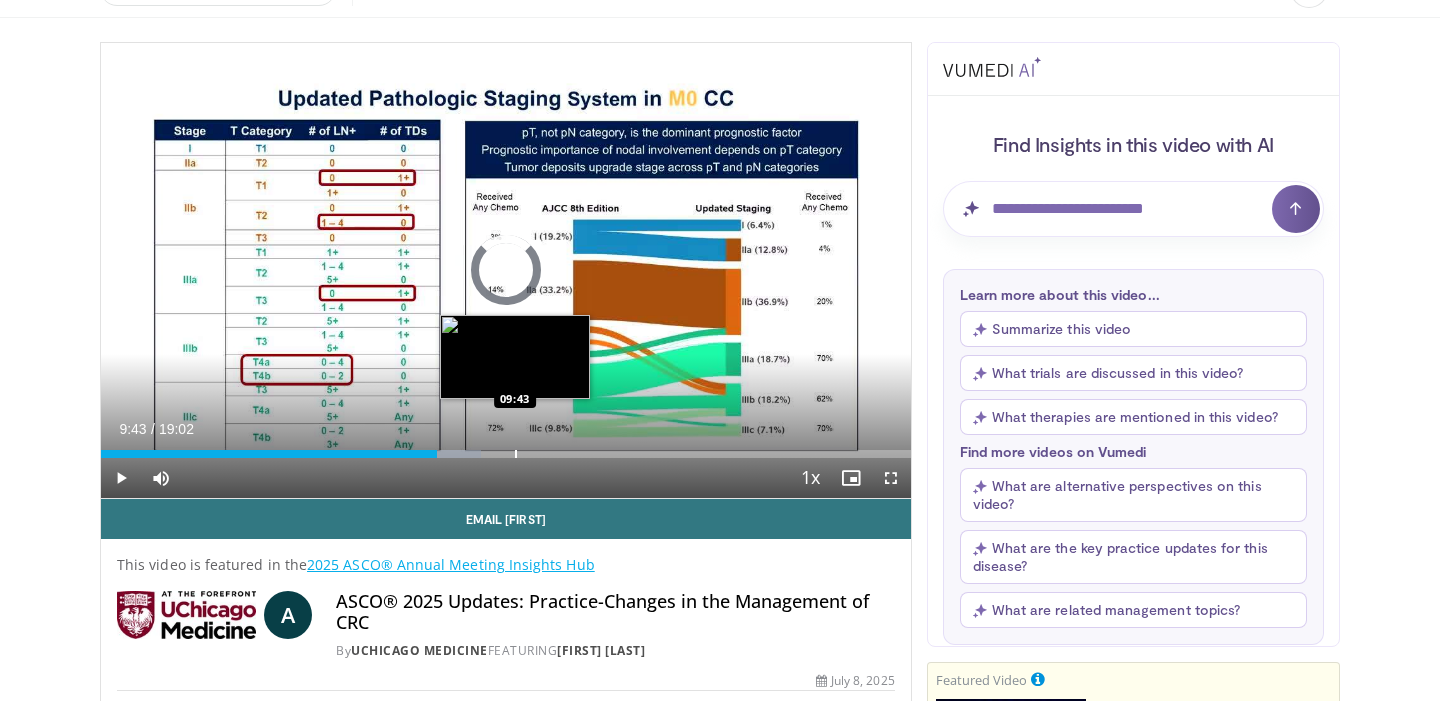 click at bounding box center [516, 454] 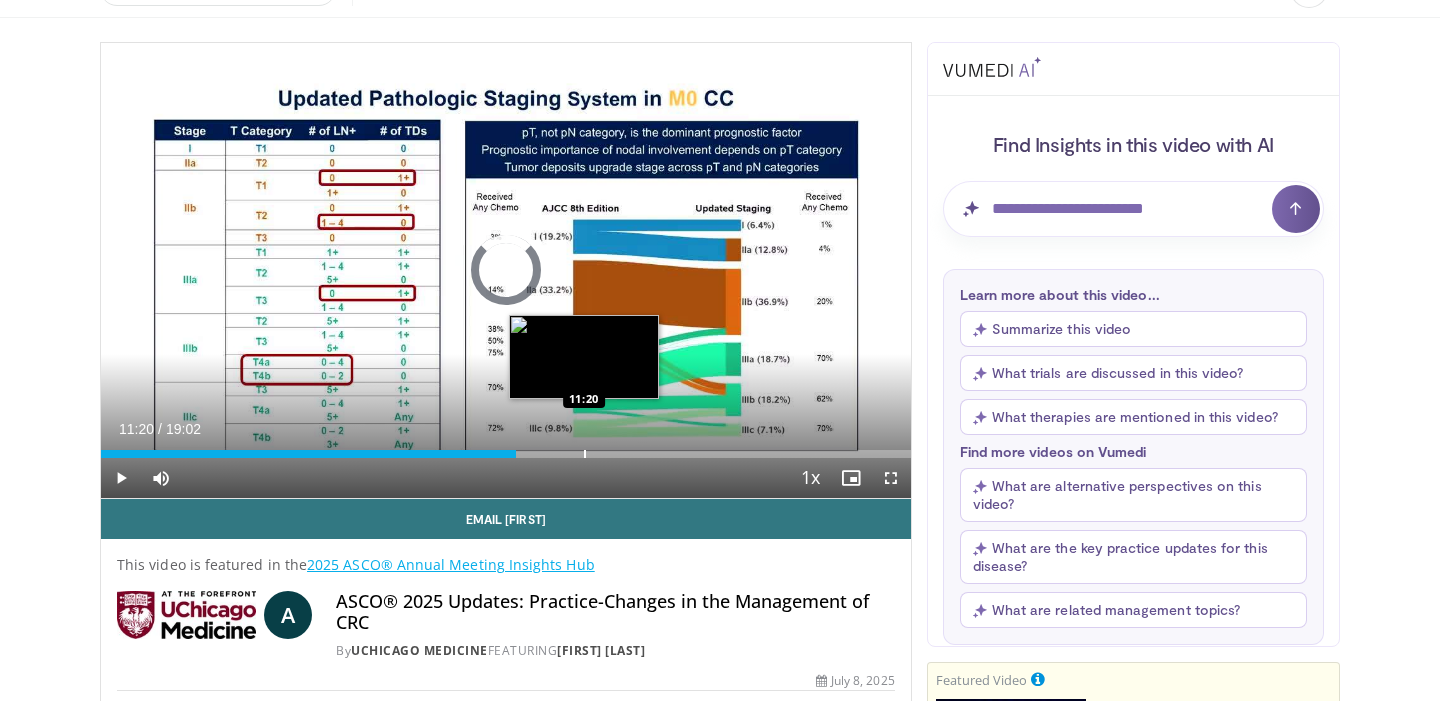 click at bounding box center [585, 454] 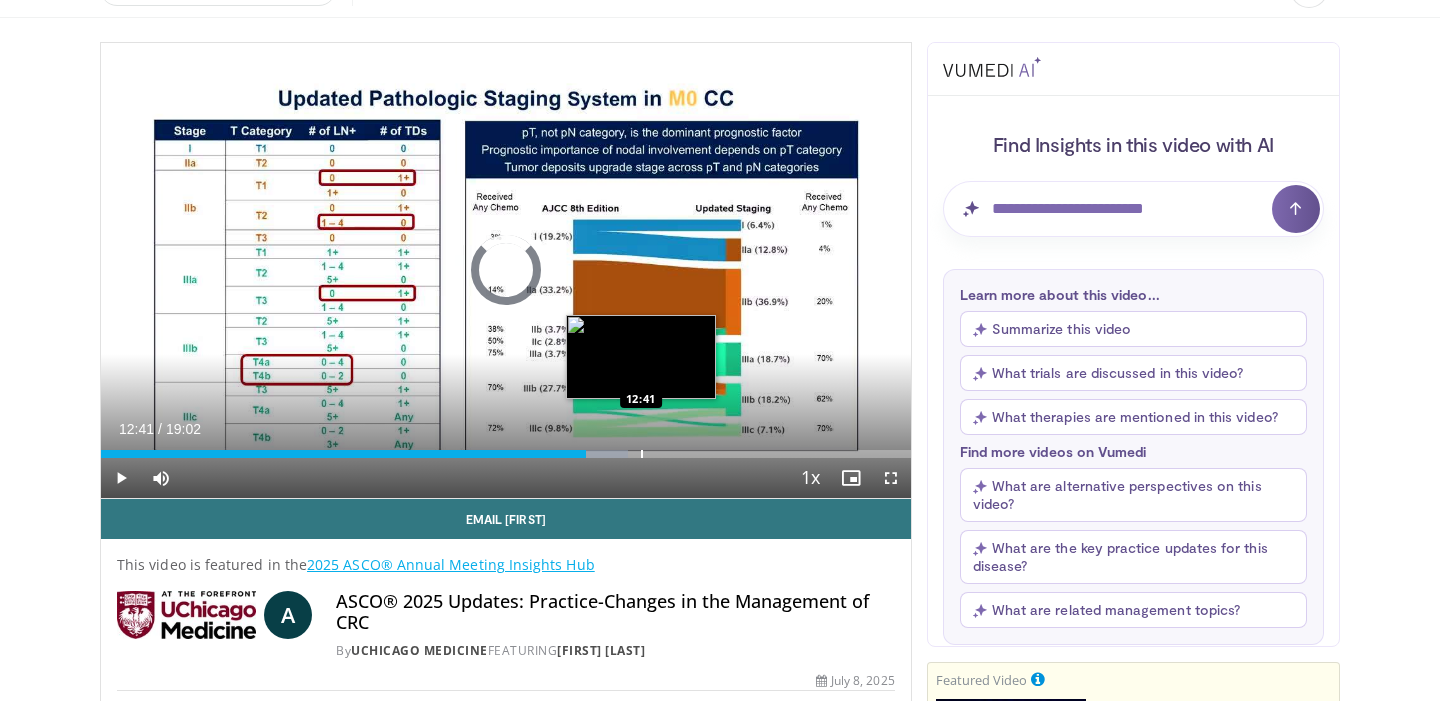click at bounding box center (642, 454) 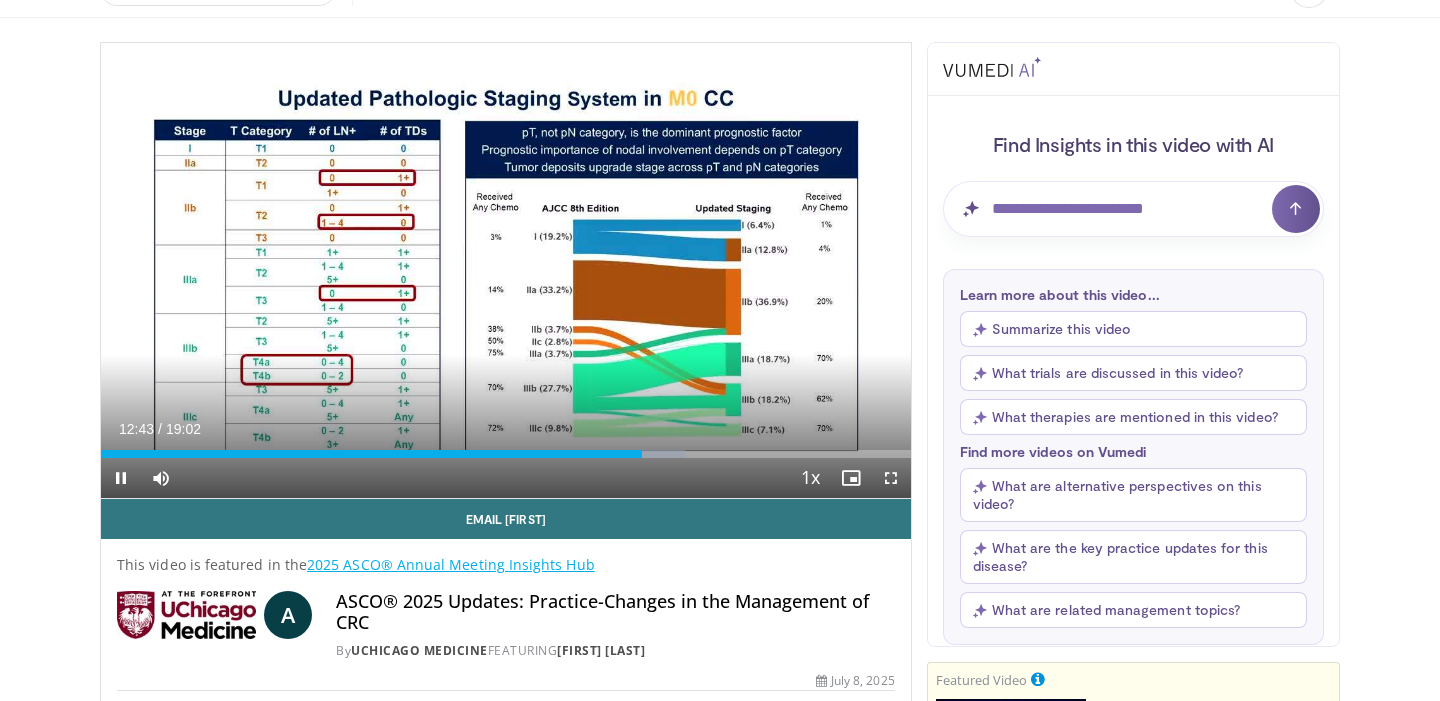 click on "Current Time  12:43 / Duration  19:02 Pause Skip Backward Skip Forward Mute Loaded :  72.09% 12:43 14:20 Stream Type  LIVE Seek to live, currently behind live LIVE   1x Playback Rate 0.5x 0.75x 1x , selected 1.25x 1.5x 1.75x 2x Chapters Chapters Descriptions descriptions off , selected Captions captions settings , opens captions settings dialog captions off , selected Audio Track en (Main) , selected Fullscreen Enable picture-in-picture mode" at bounding box center (506, 478) 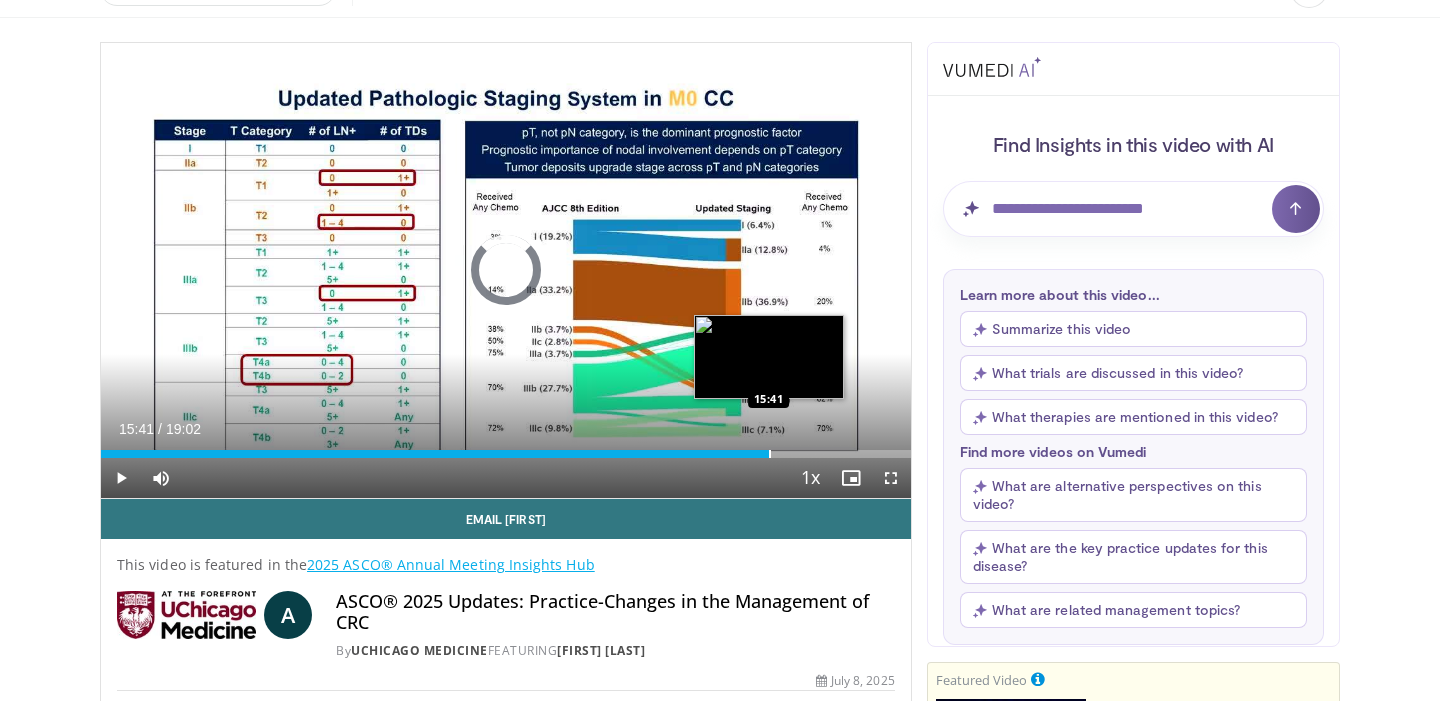 click at bounding box center (770, 454) 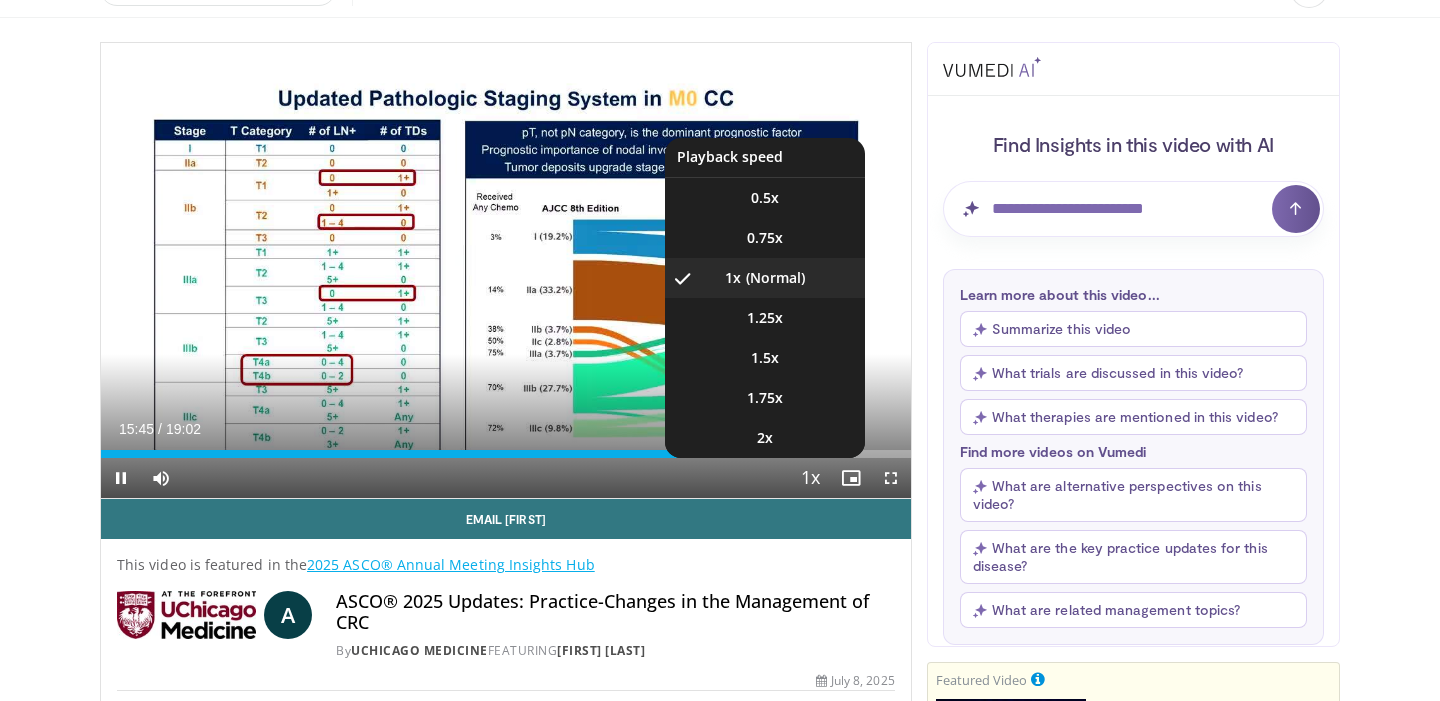 click at bounding box center (811, 479) 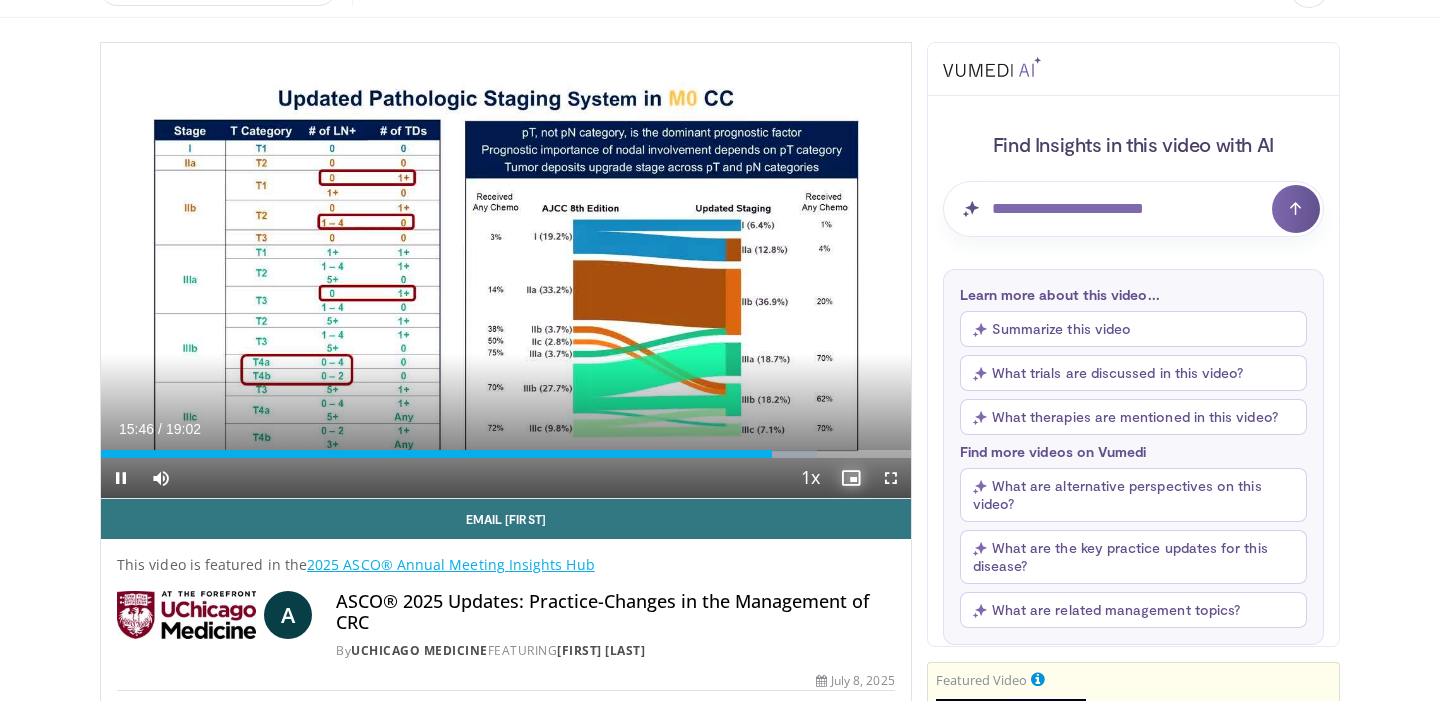 click at bounding box center (851, 478) 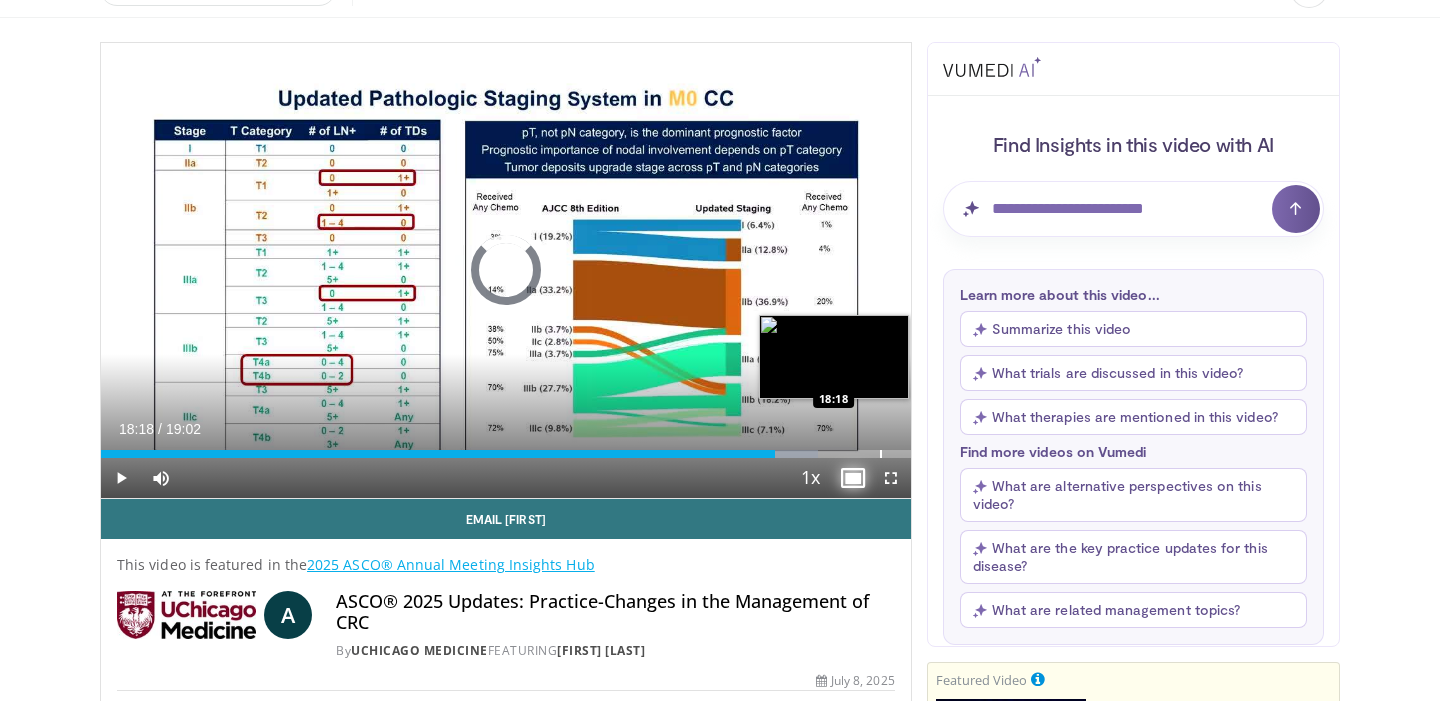 click at bounding box center (881, 454) 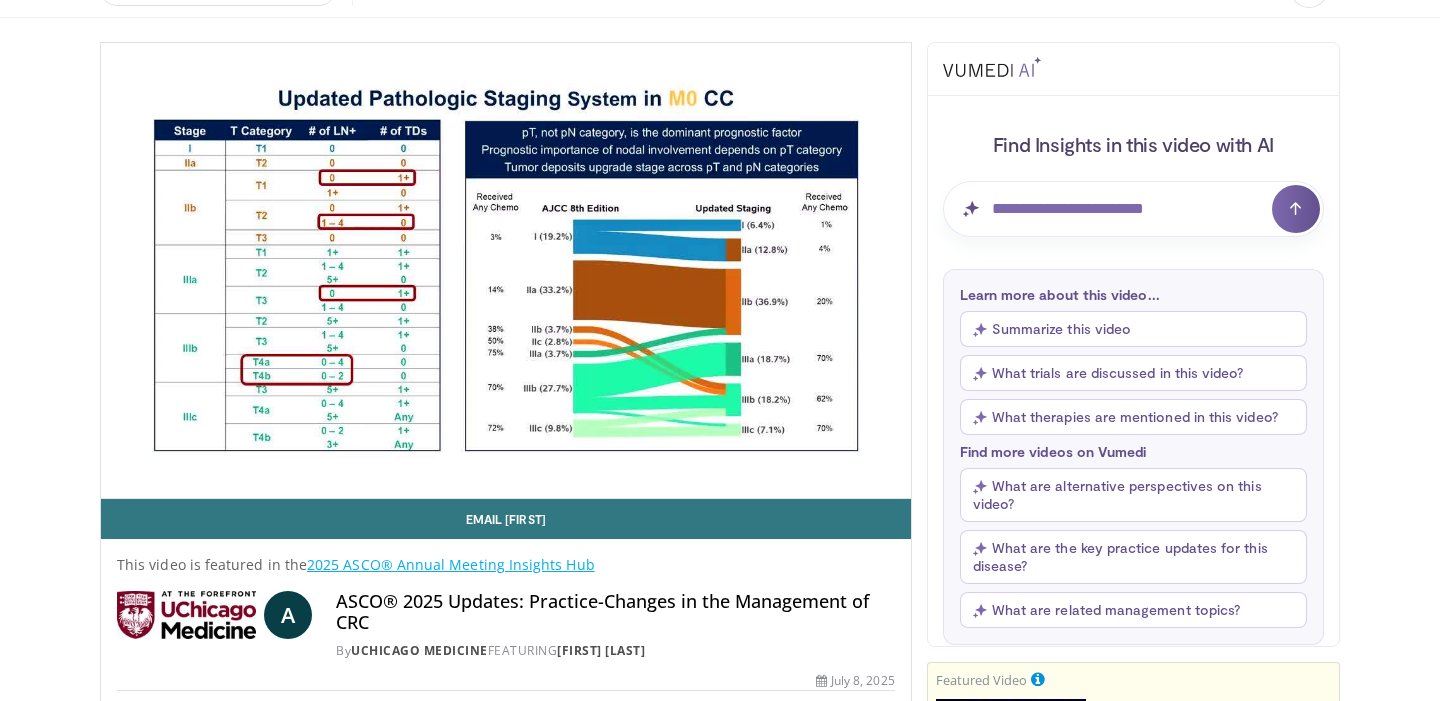 click on "Just Launched:  2025 ASCO® Annual Meeting Insights Hub WATCH NOW
Specialties
Adult & Family Medicine
Allergy, Asthma, Immunology
Anesthesiology
Cardiology
Dental
Dermatology
Endocrinology
Gastroenterology & Hepatology
General Surgery
Hematology & Oncology
Infectious Disease
Nephrology
Neurology
Neurosurgery
Obstetrics & Gynecology
Ophthalmology
Oral Maxillofacial
Orthopaedics
Otolaryngology
Pediatrics
Plastic Surgery" at bounding box center (720, 2392) 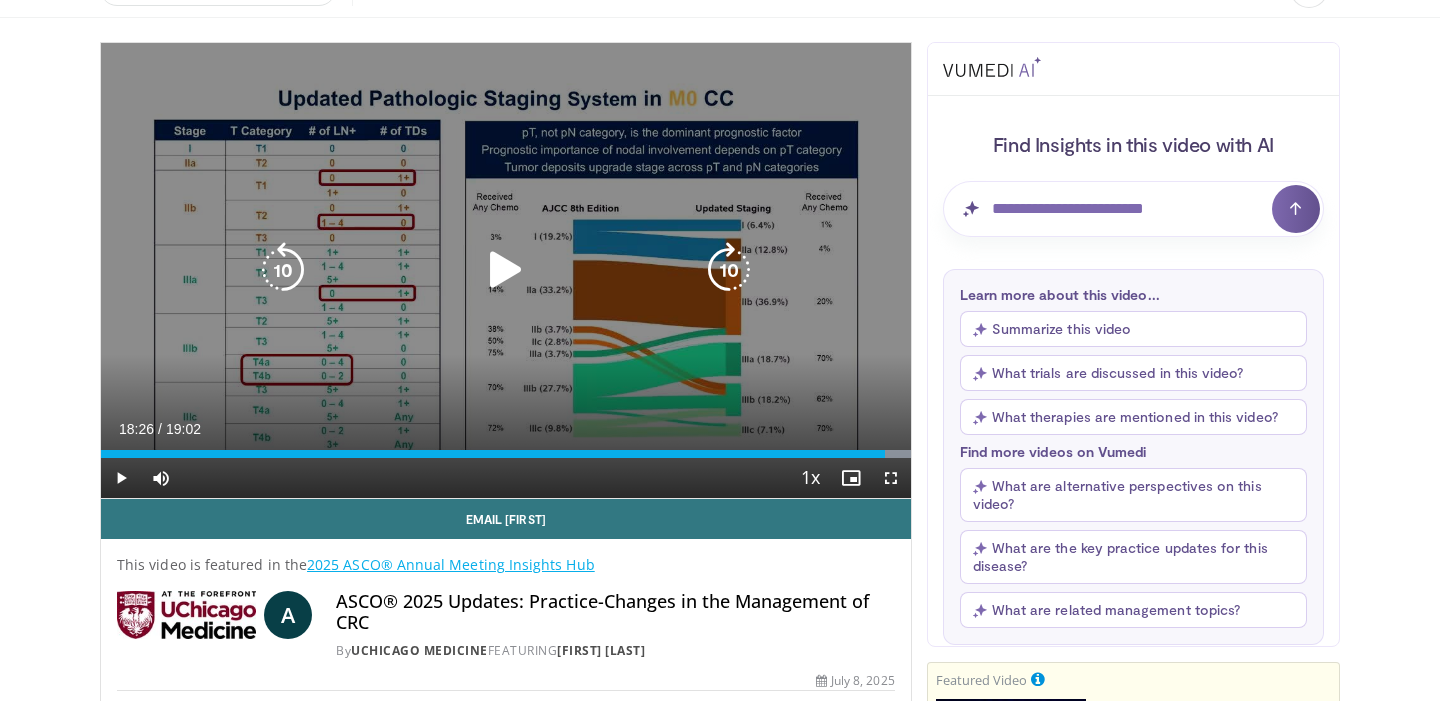 click on "10 seconds
Tap to unmute" at bounding box center [506, 270] 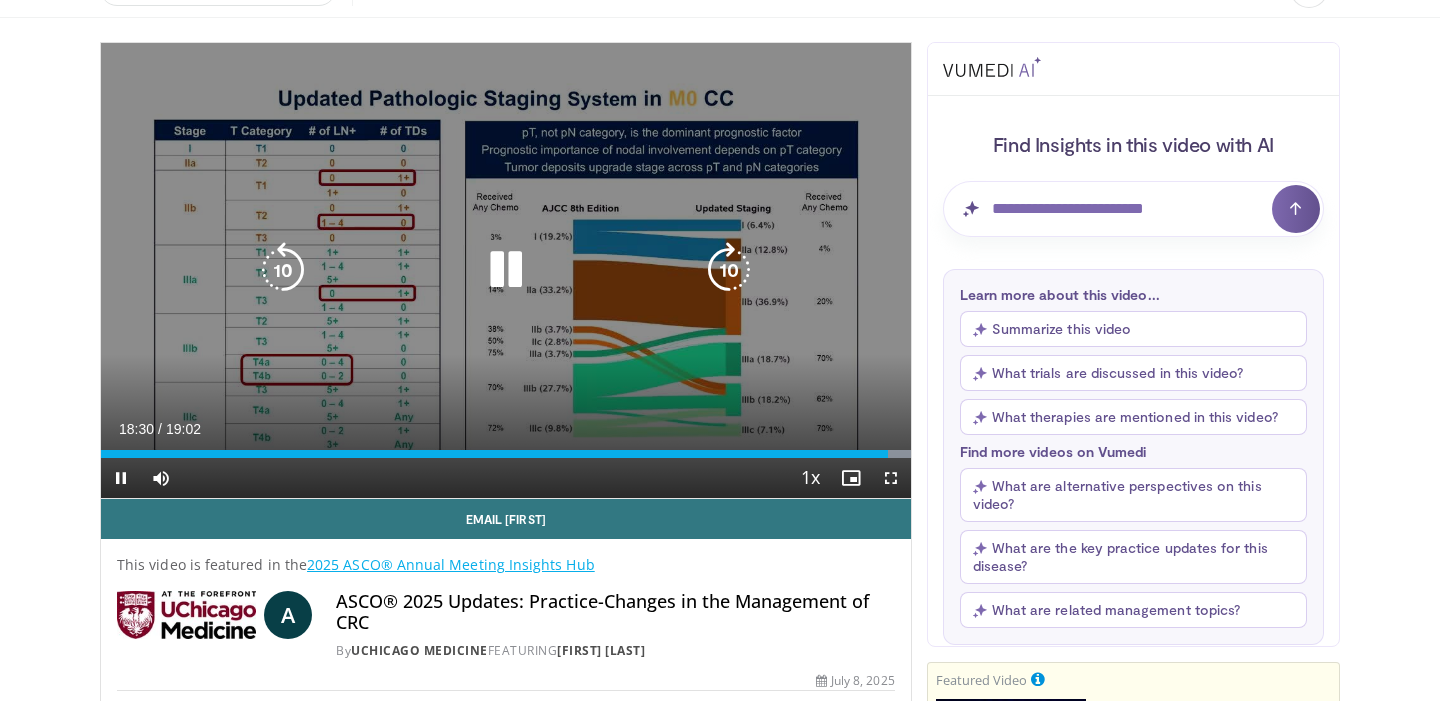 click on "10 seconds
Tap to unmute" at bounding box center (506, 270) 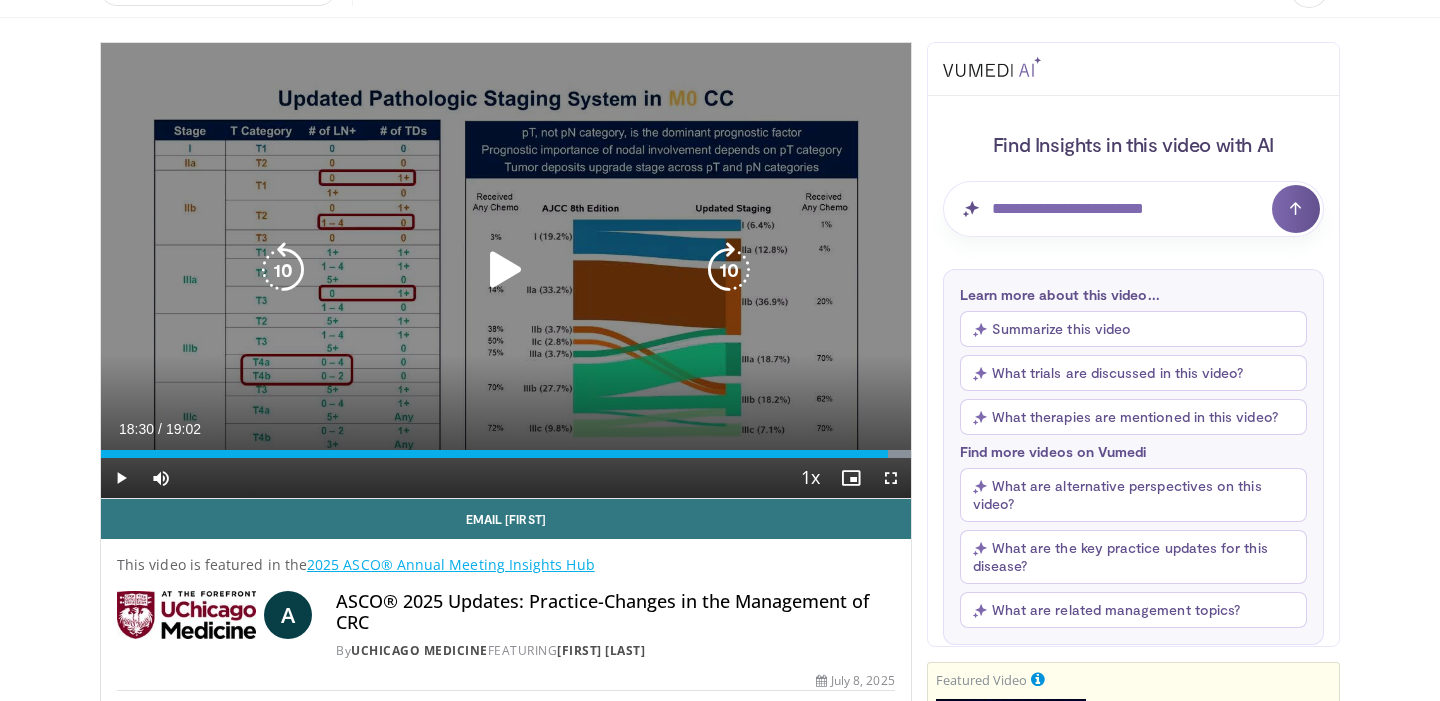 click on "10 seconds
Tap to unmute" at bounding box center [506, 270] 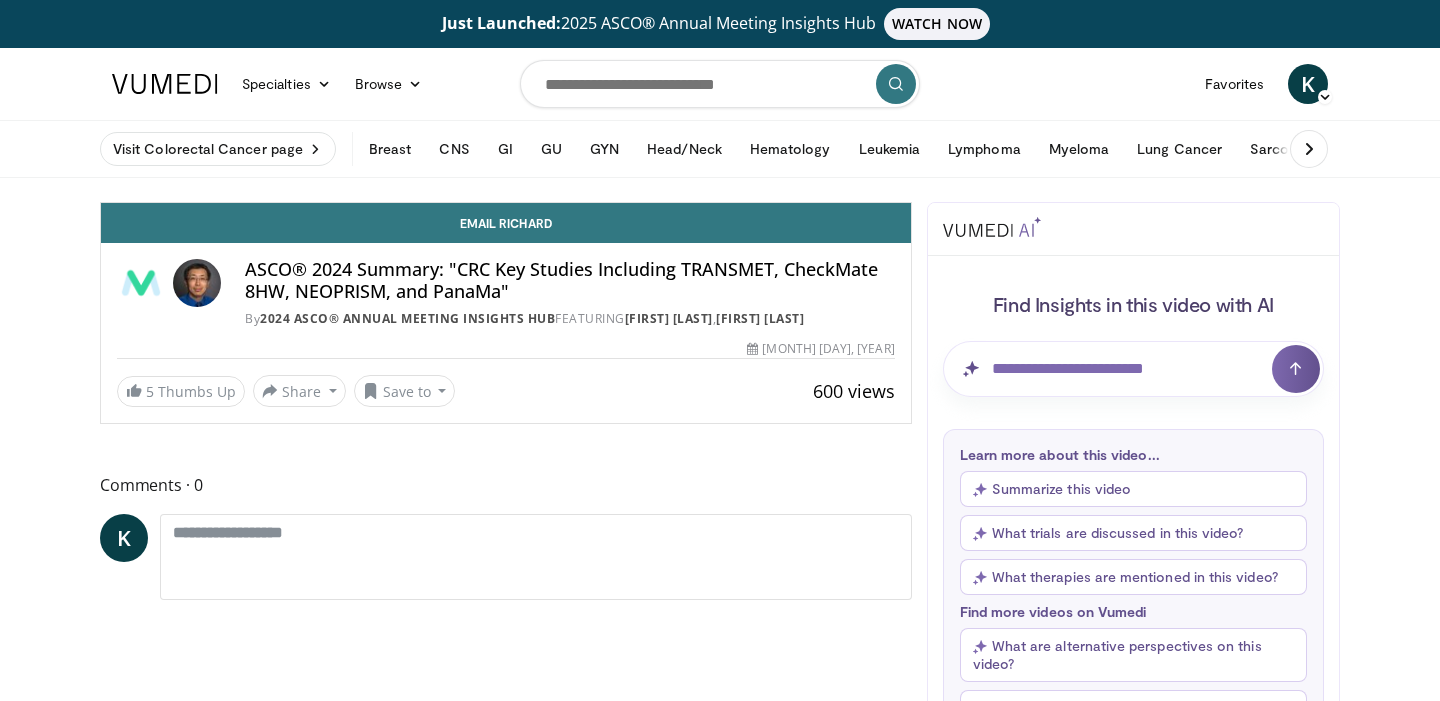scroll, scrollTop: 0, scrollLeft: 0, axis: both 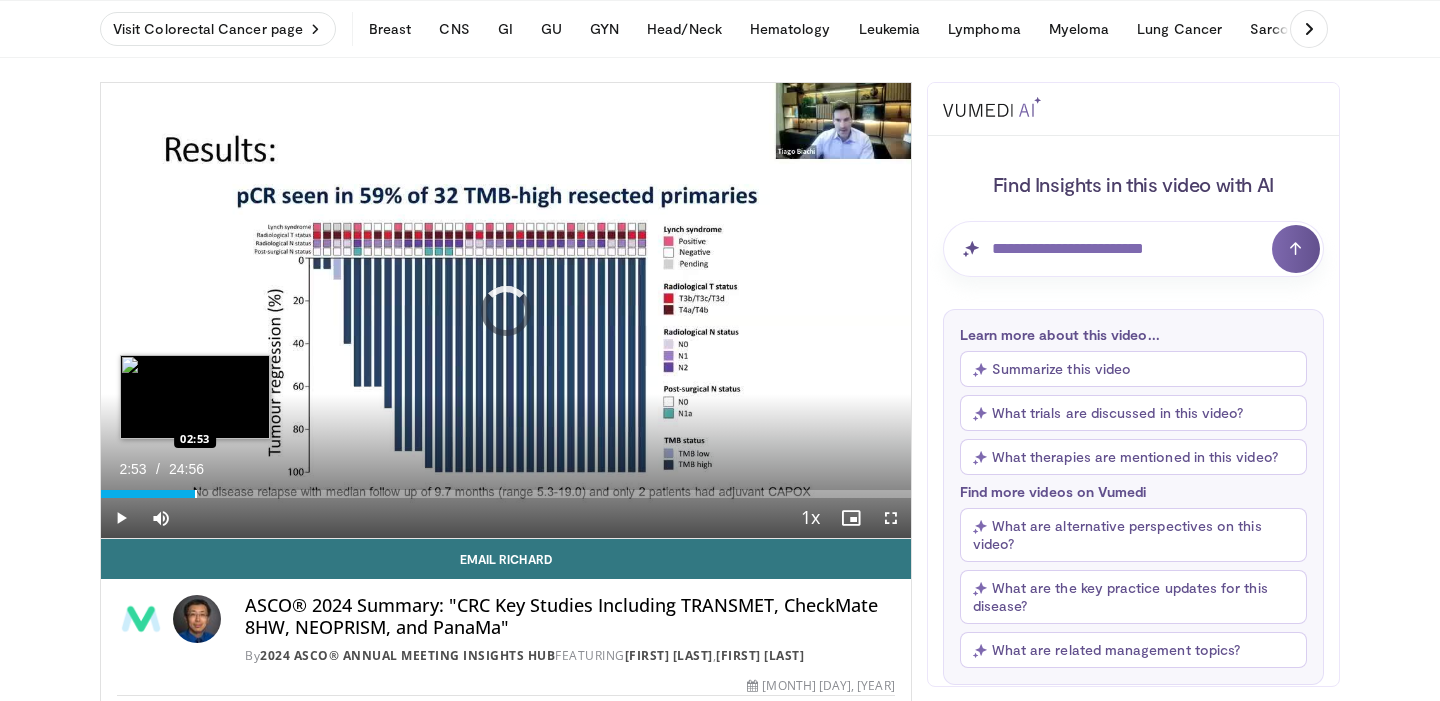 click on "Loaded :  3.98% 02:53 02:53" at bounding box center (506, 488) 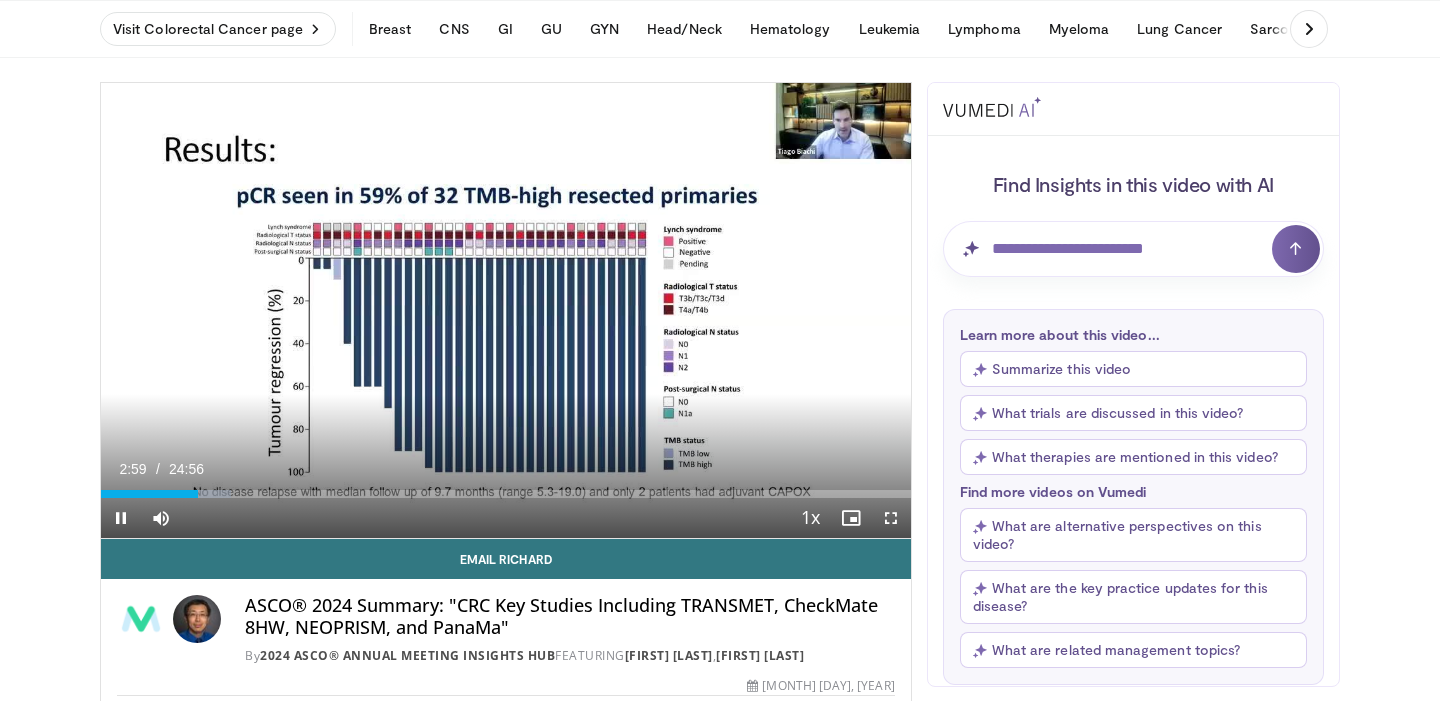 click at bounding box center [486, 518] 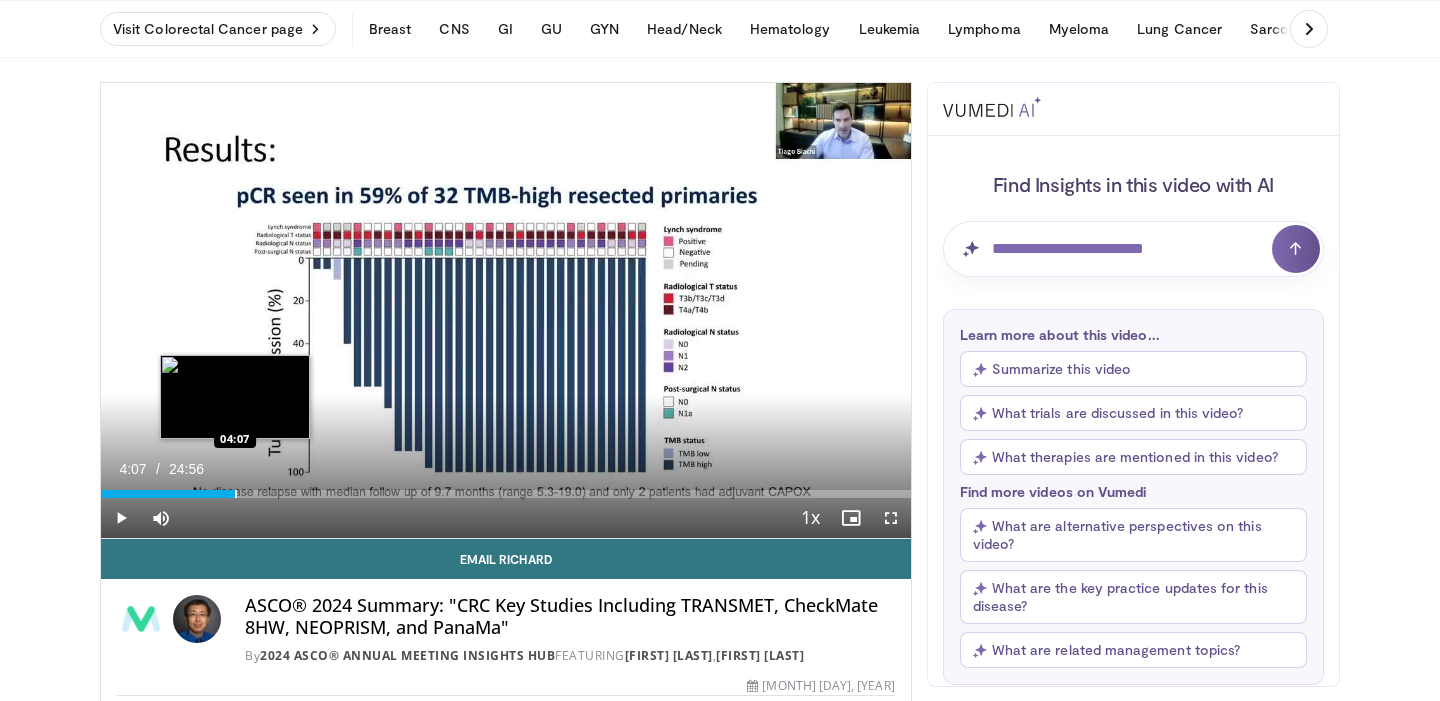 click at bounding box center [236, 494] 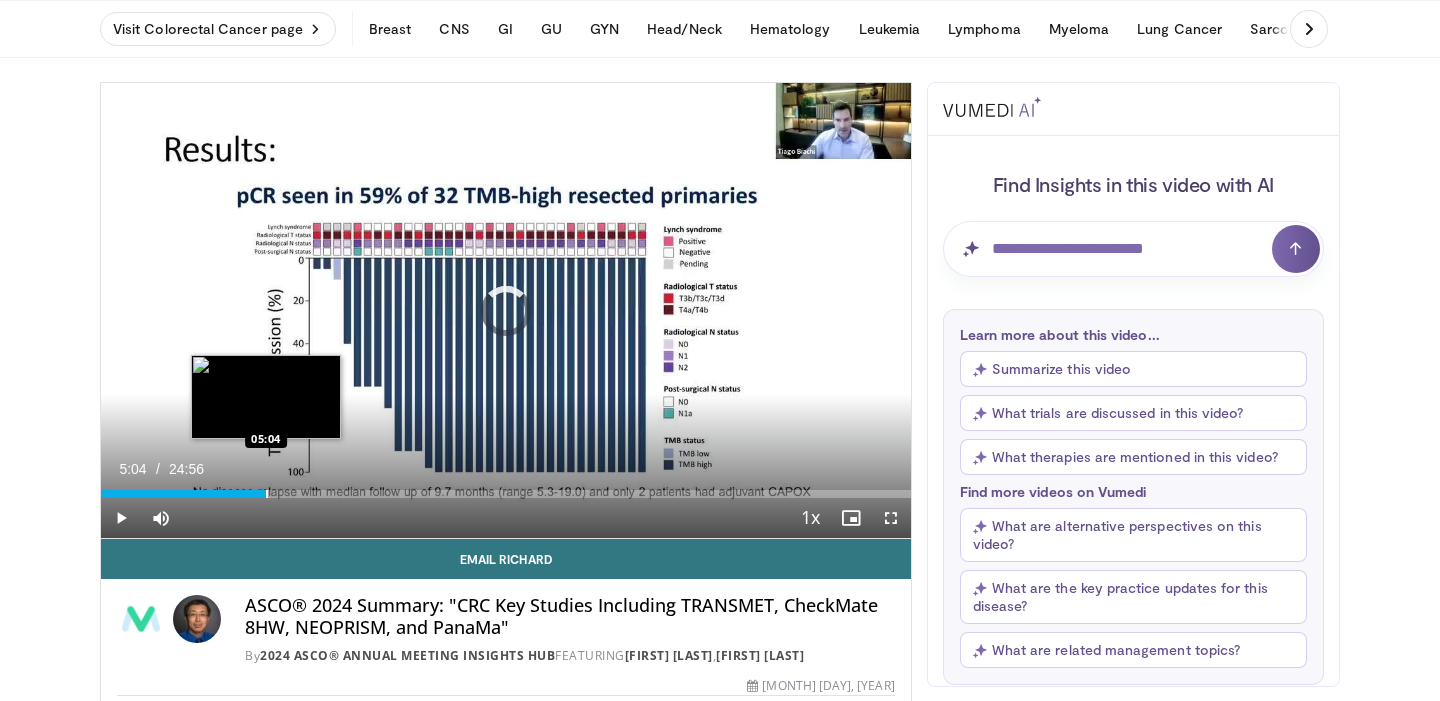 click at bounding box center [267, 494] 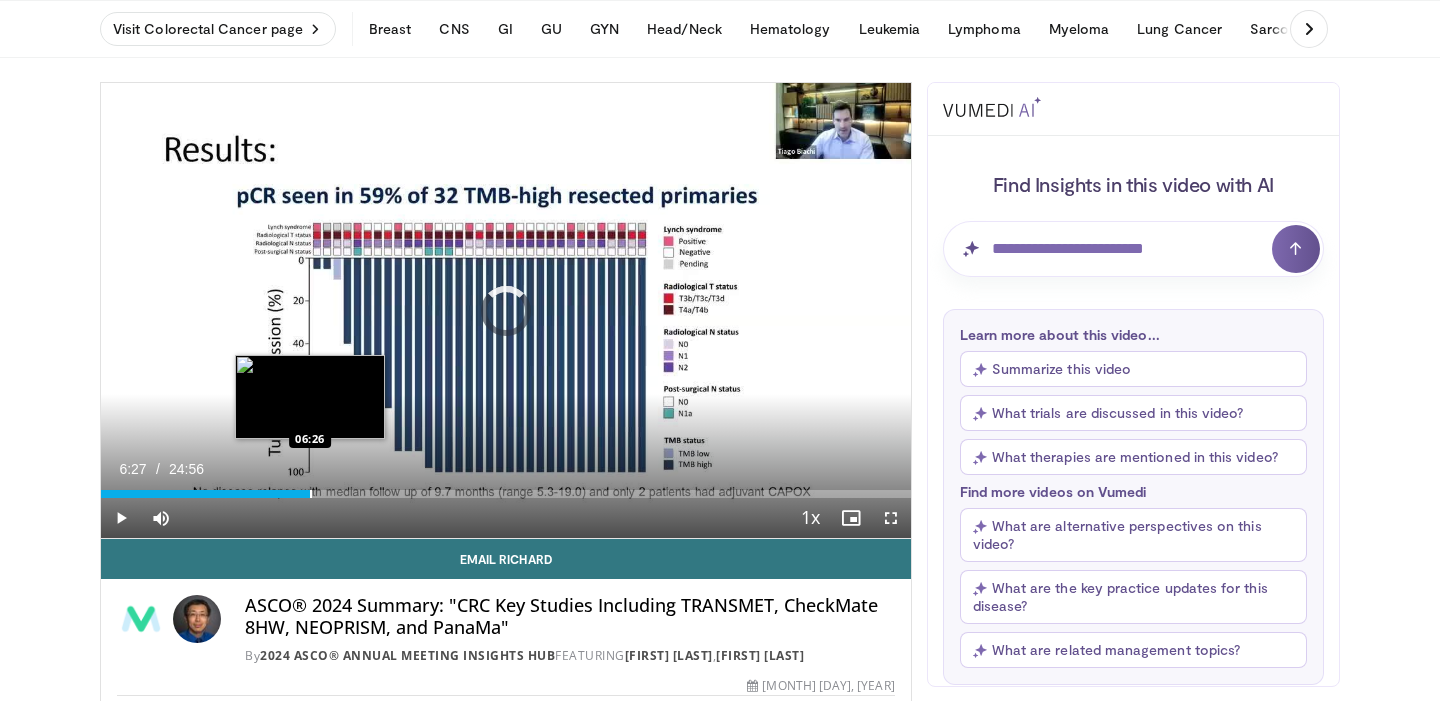 click at bounding box center (311, 494) 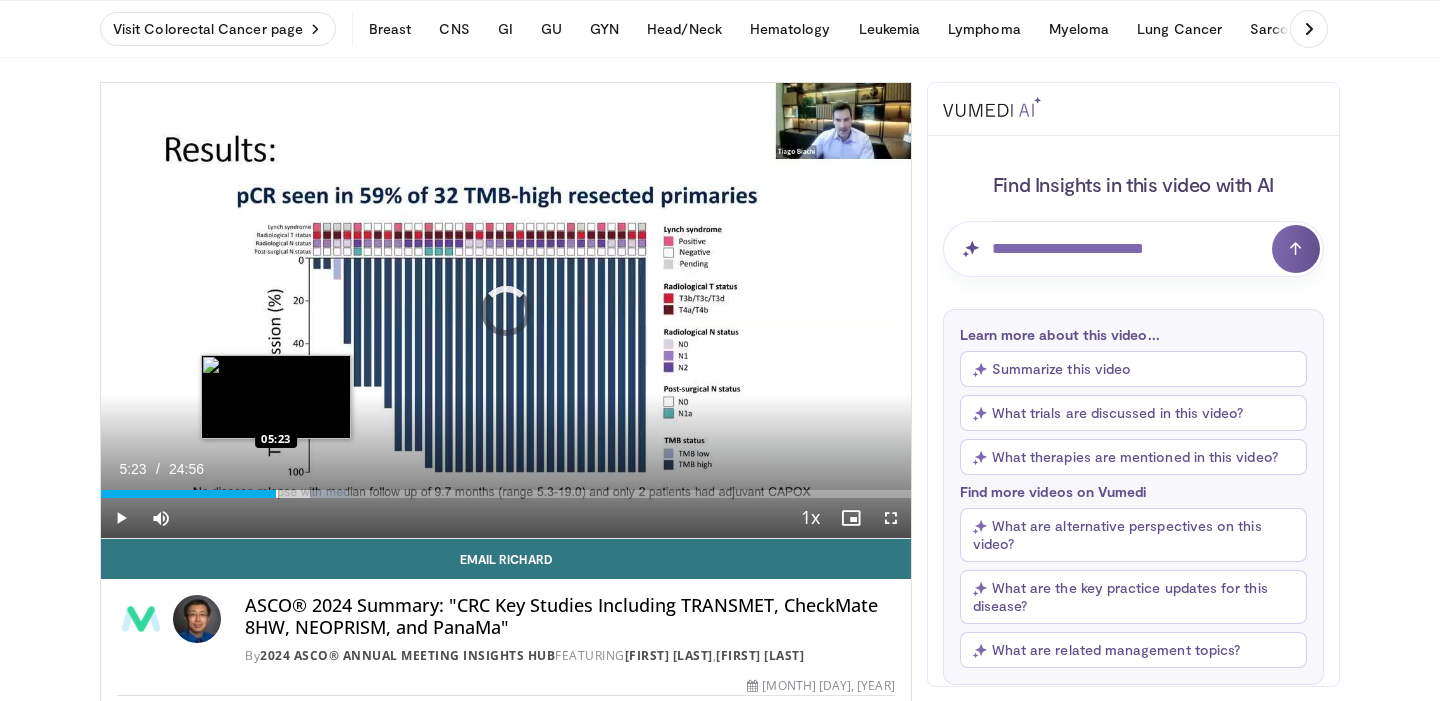 click at bounding box center (277, 494) 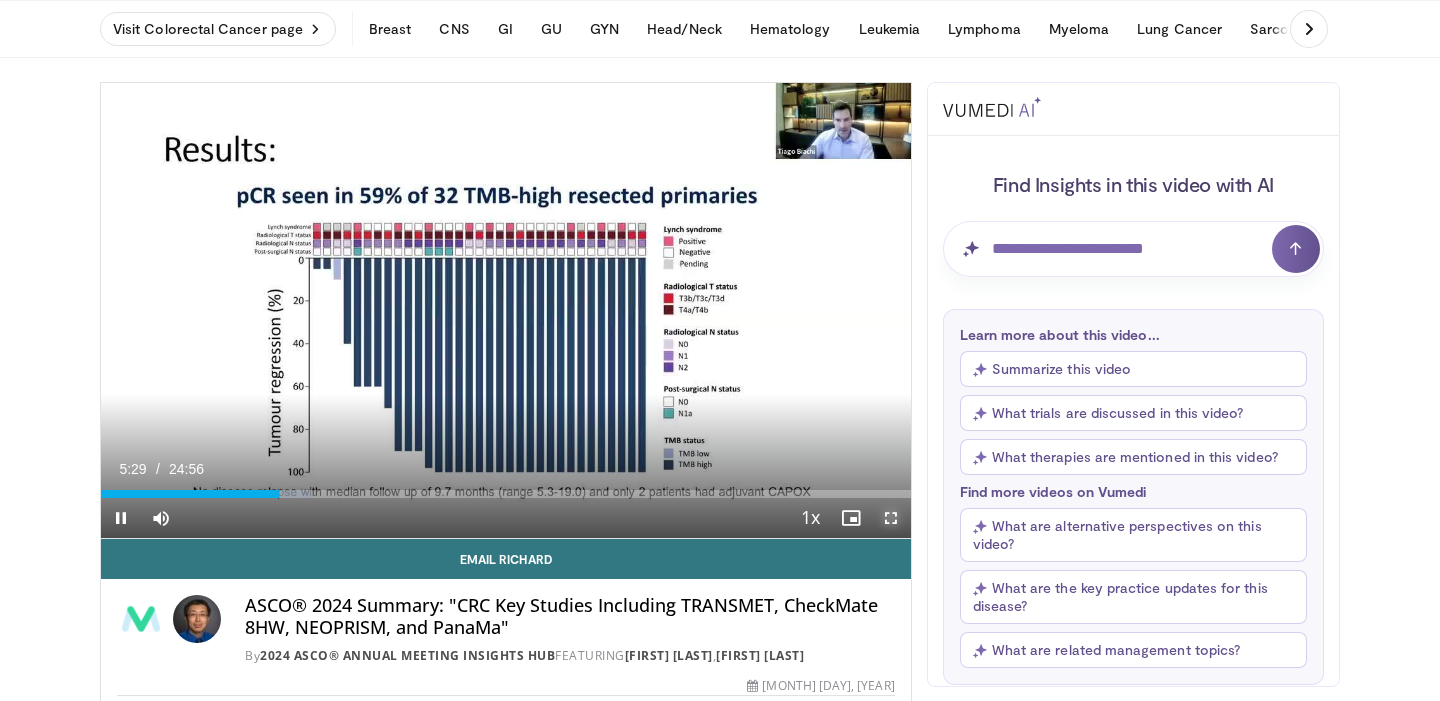 click at bounding box center [891, 518] 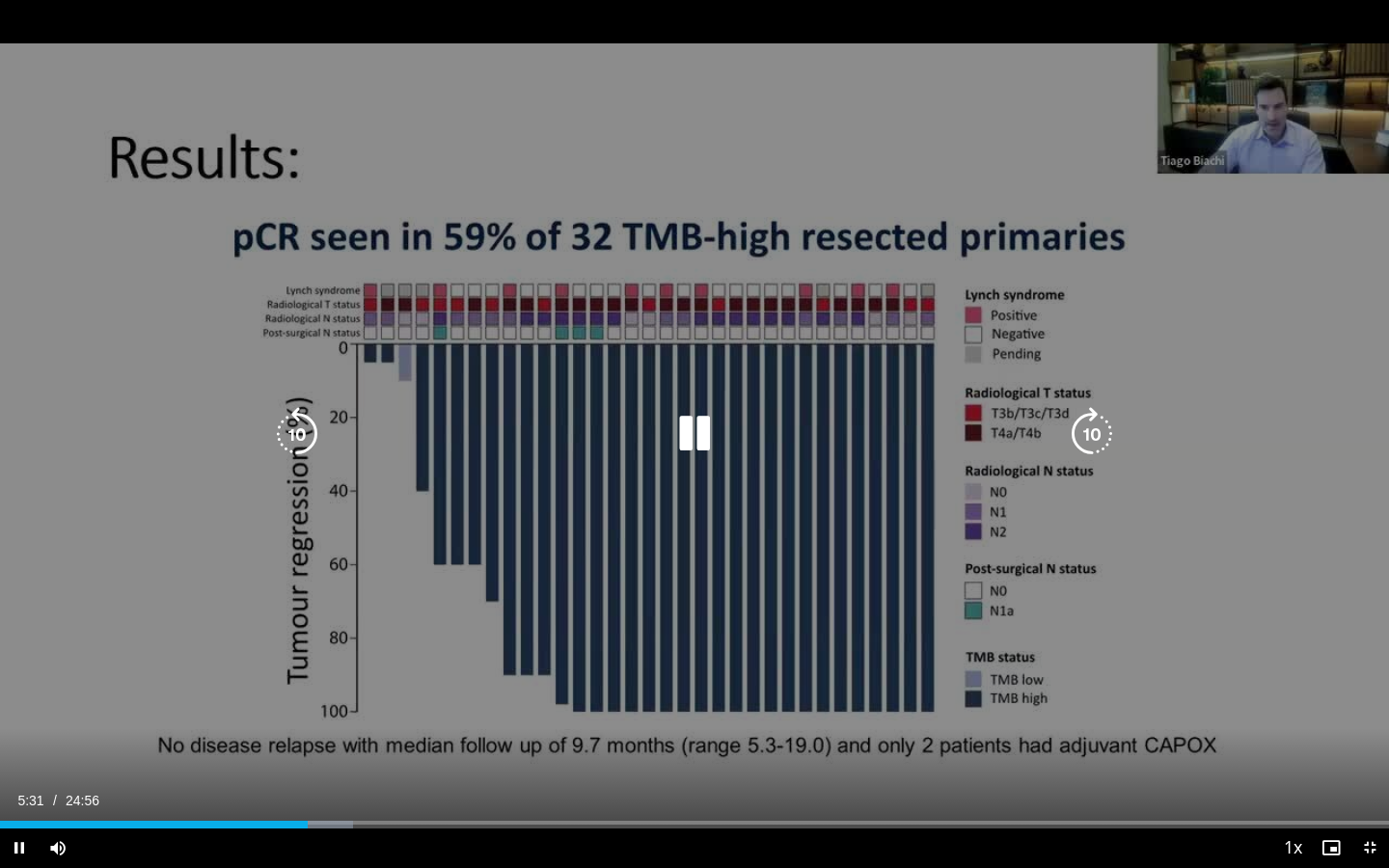 click on "10 seconds
Tap to unmute" at bounding box center [694, 433] 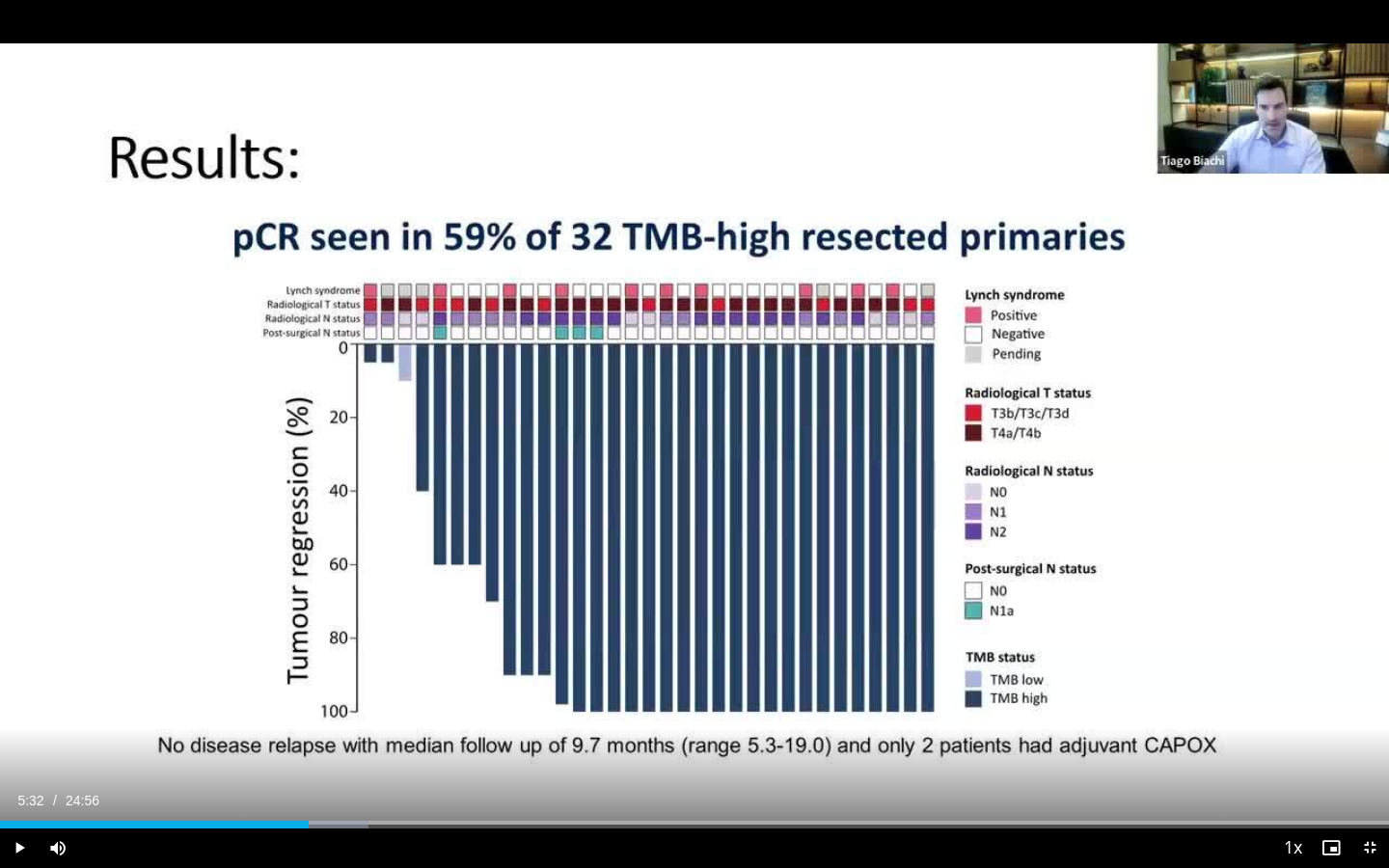 click at bounding box center (675, 848) 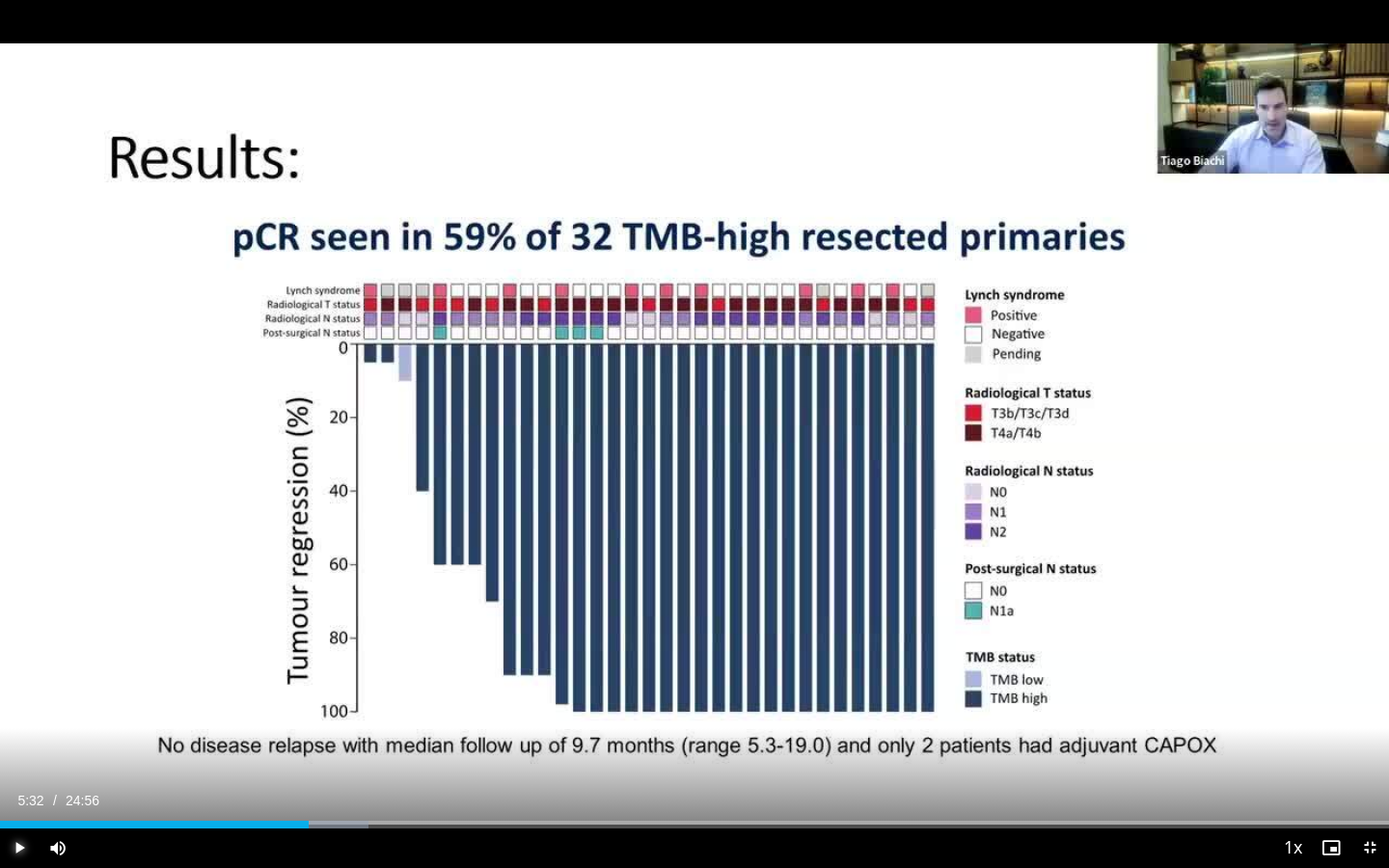 click at bounding box center [19, 848] 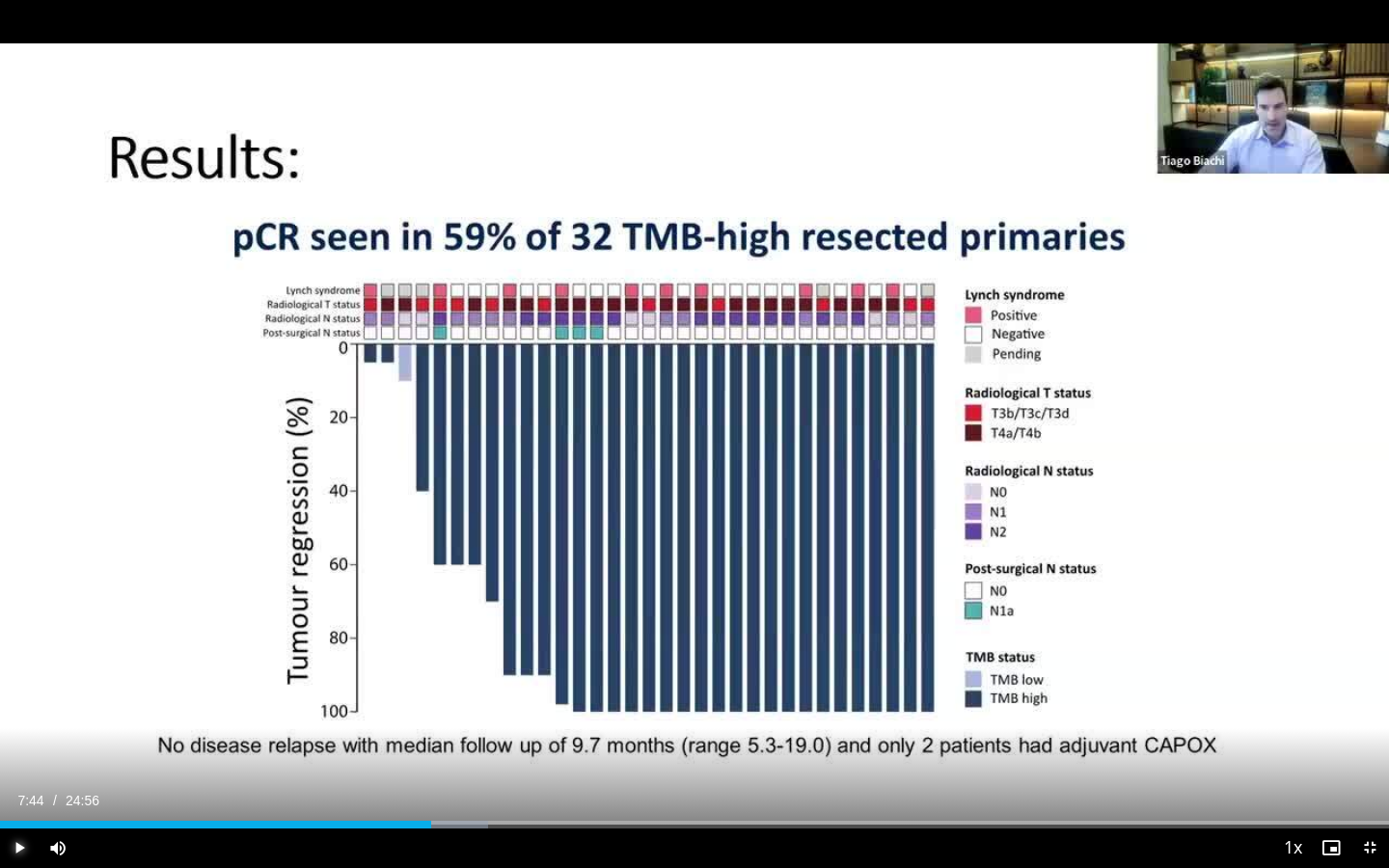 drag, startPoint x: 439, startPoint y: 824, endPoint x: 430, endPoint y: 830, distance: 10.816654 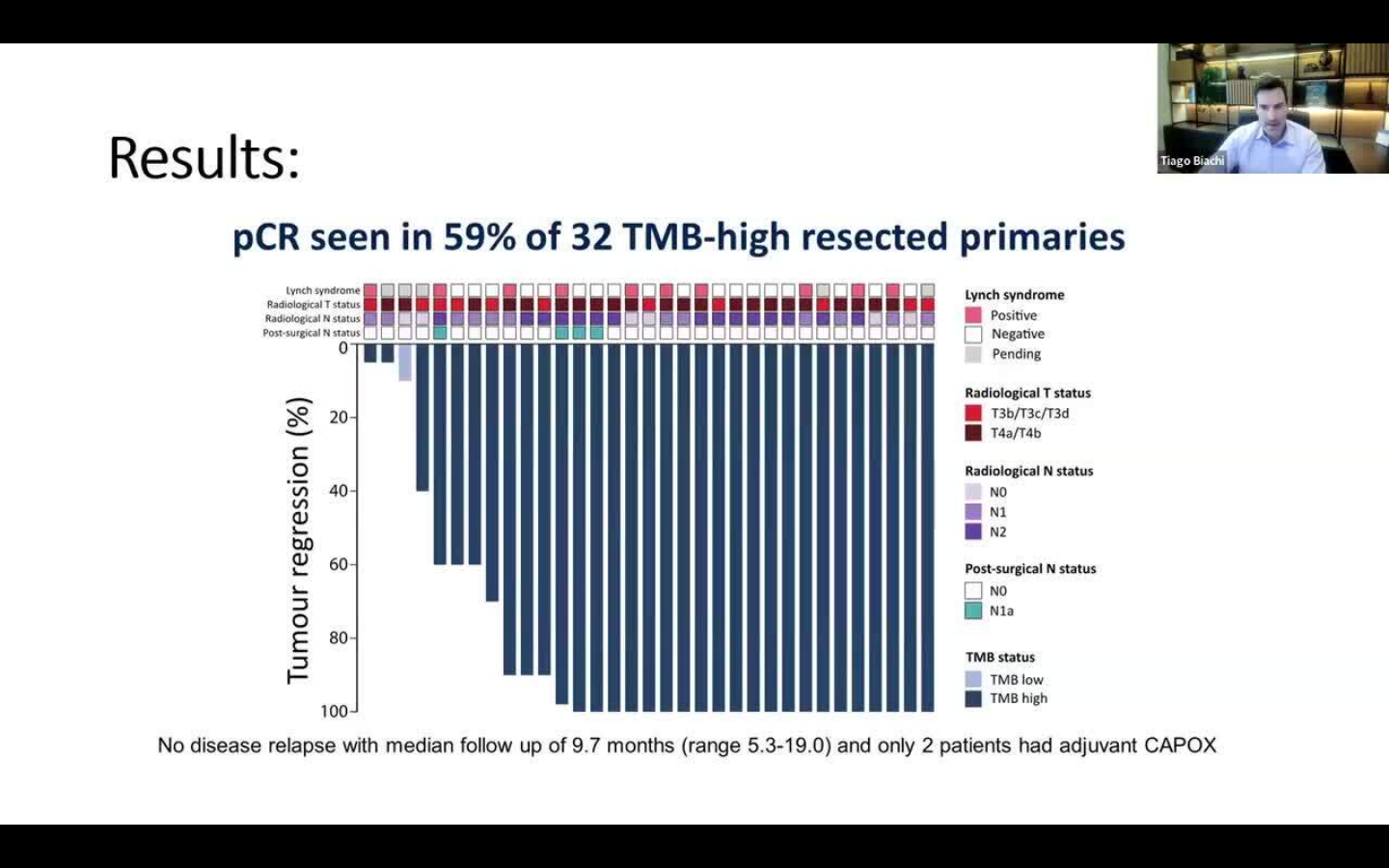 type 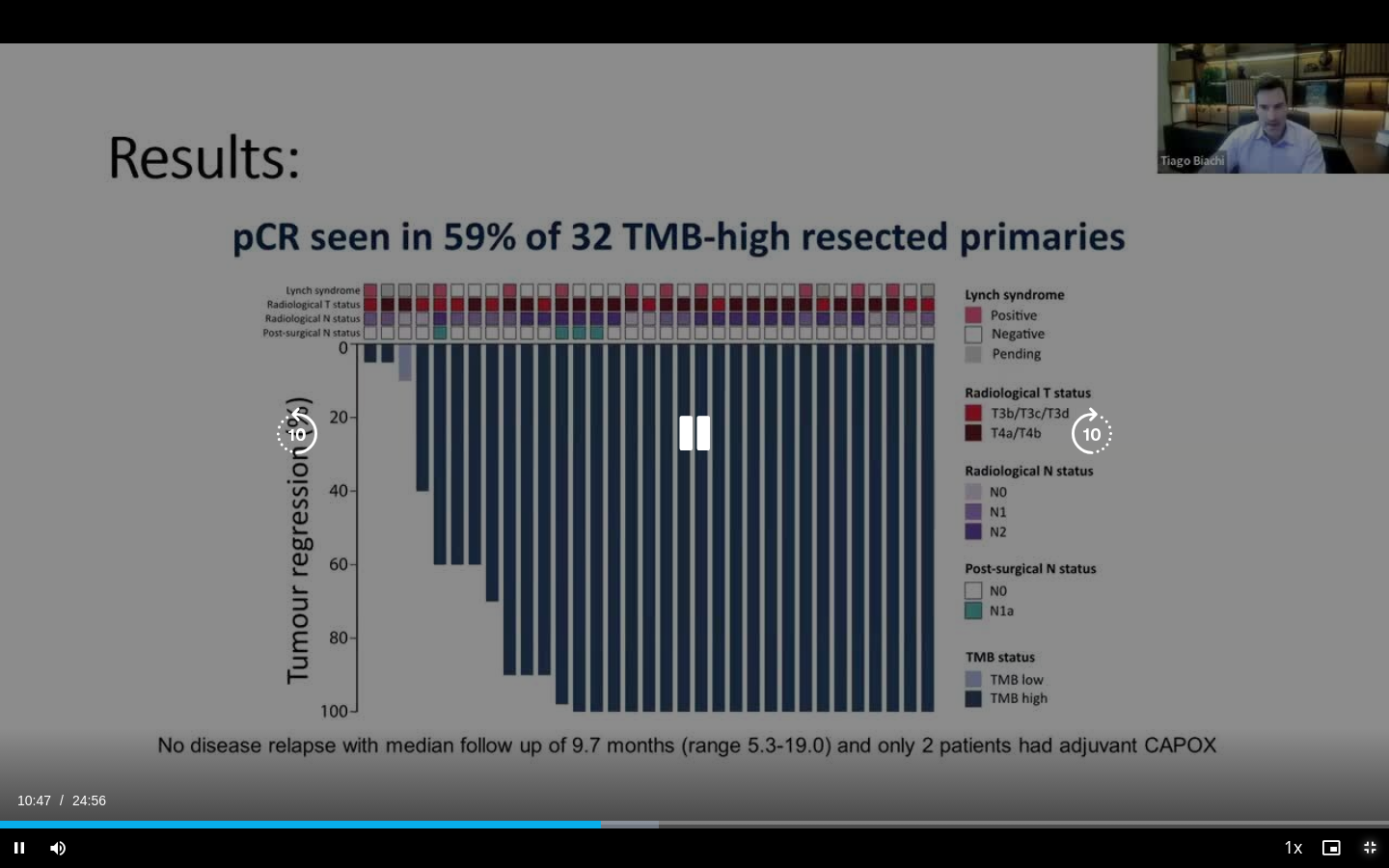 click at bounding box center (1370, 848) 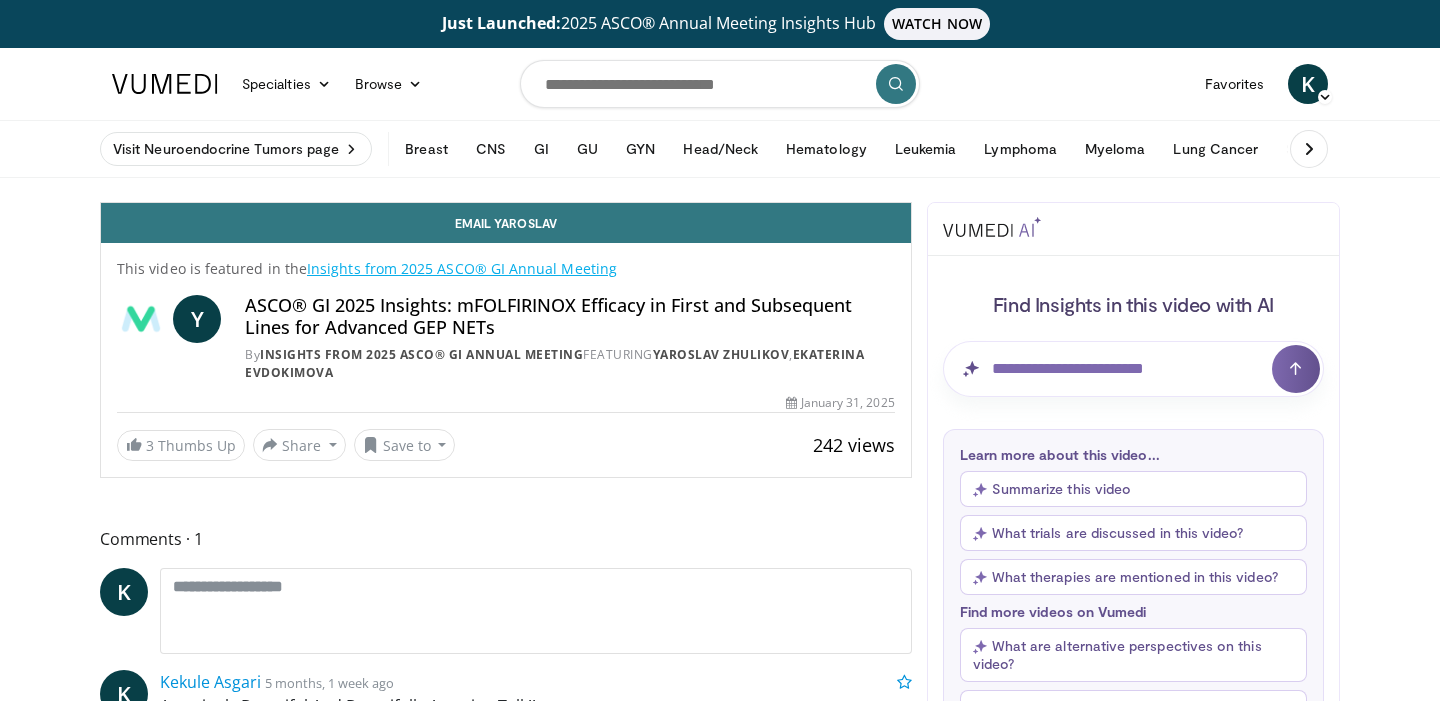 scroll, scrollTop: 0, scrollLeft: 0, axis: both 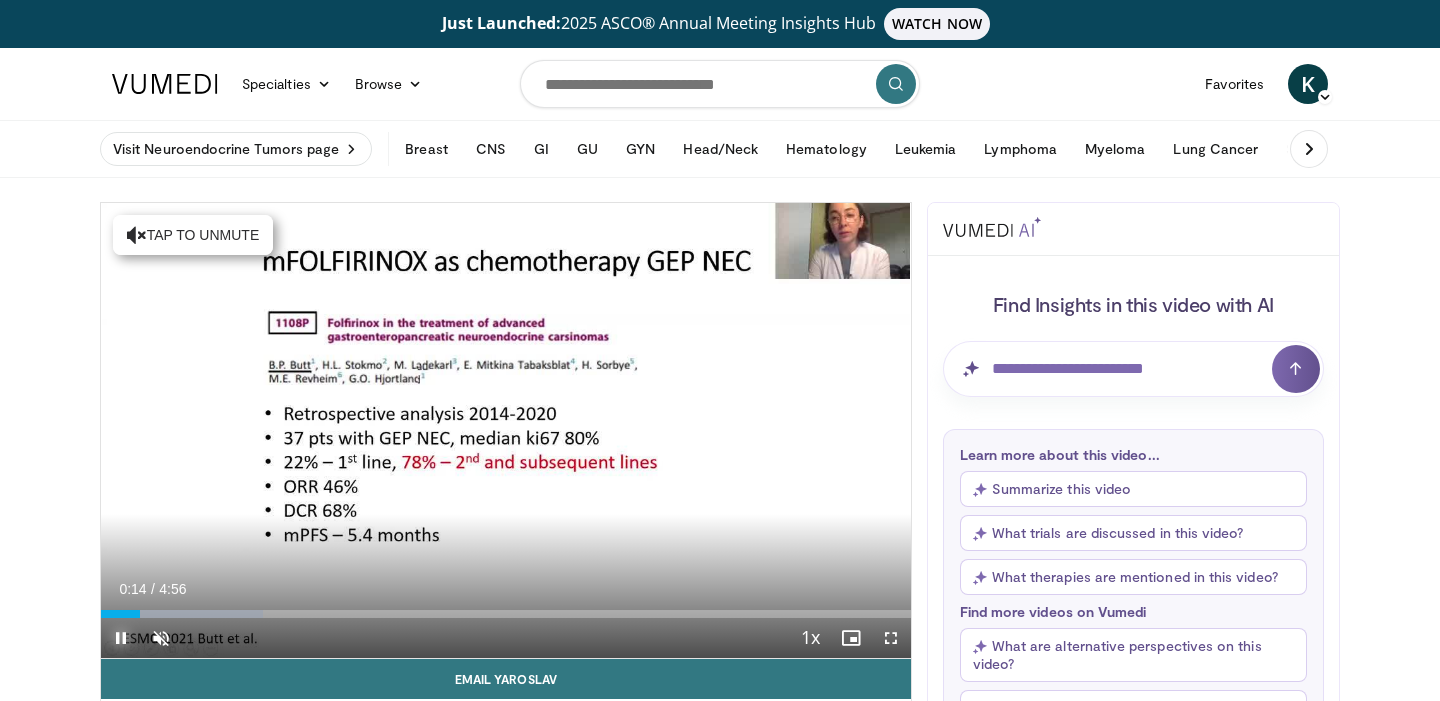click at bounding box center [121, 638] 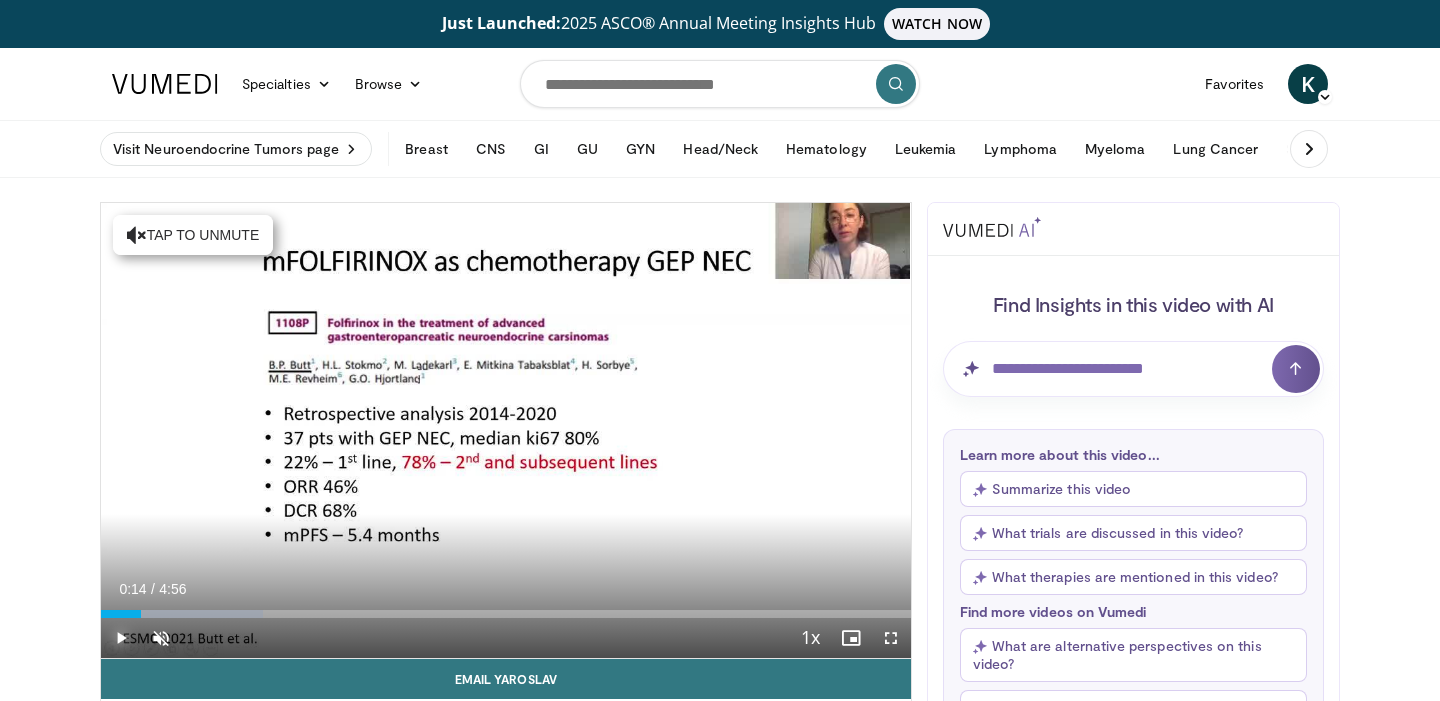 click at bounding box center (121, 638) 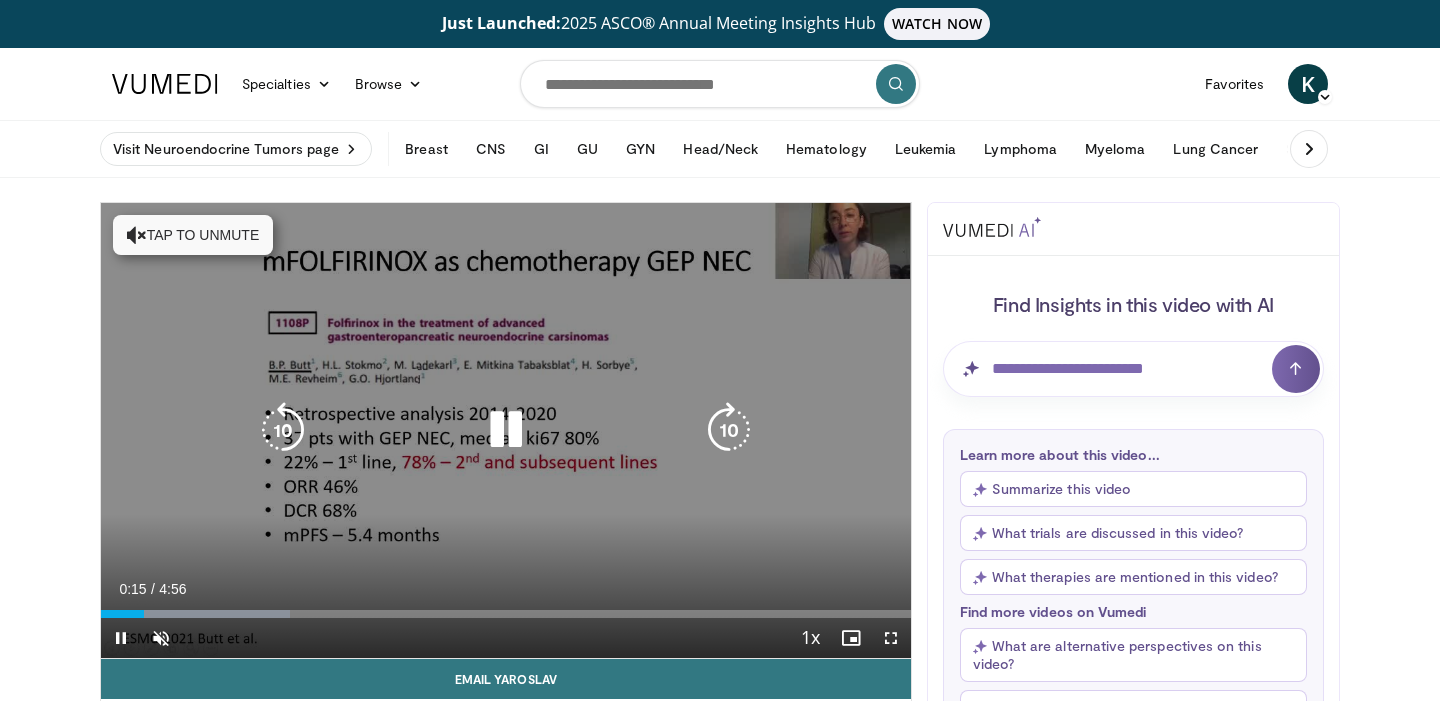 click on "10 seconds
Tap to unmute" at bounding box center (506, 430) 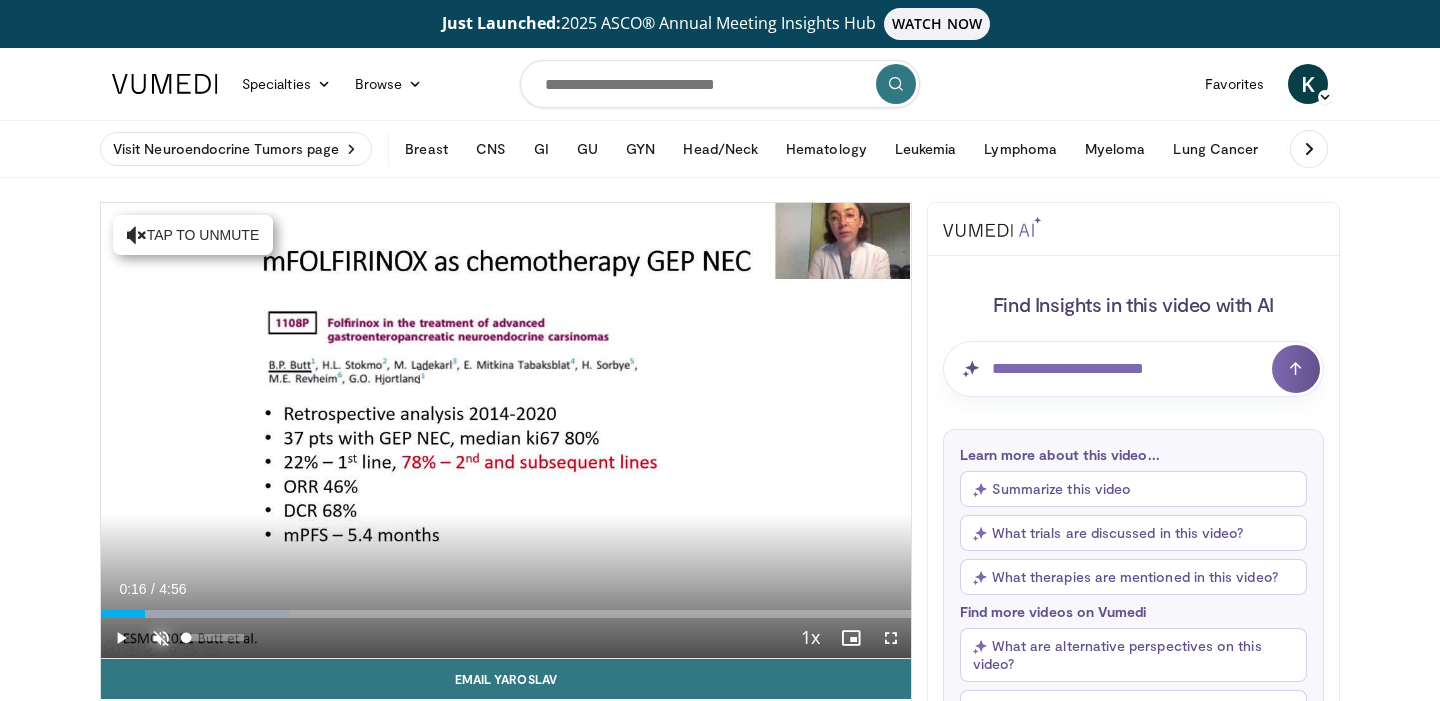 click at bounding box center [161, 638] 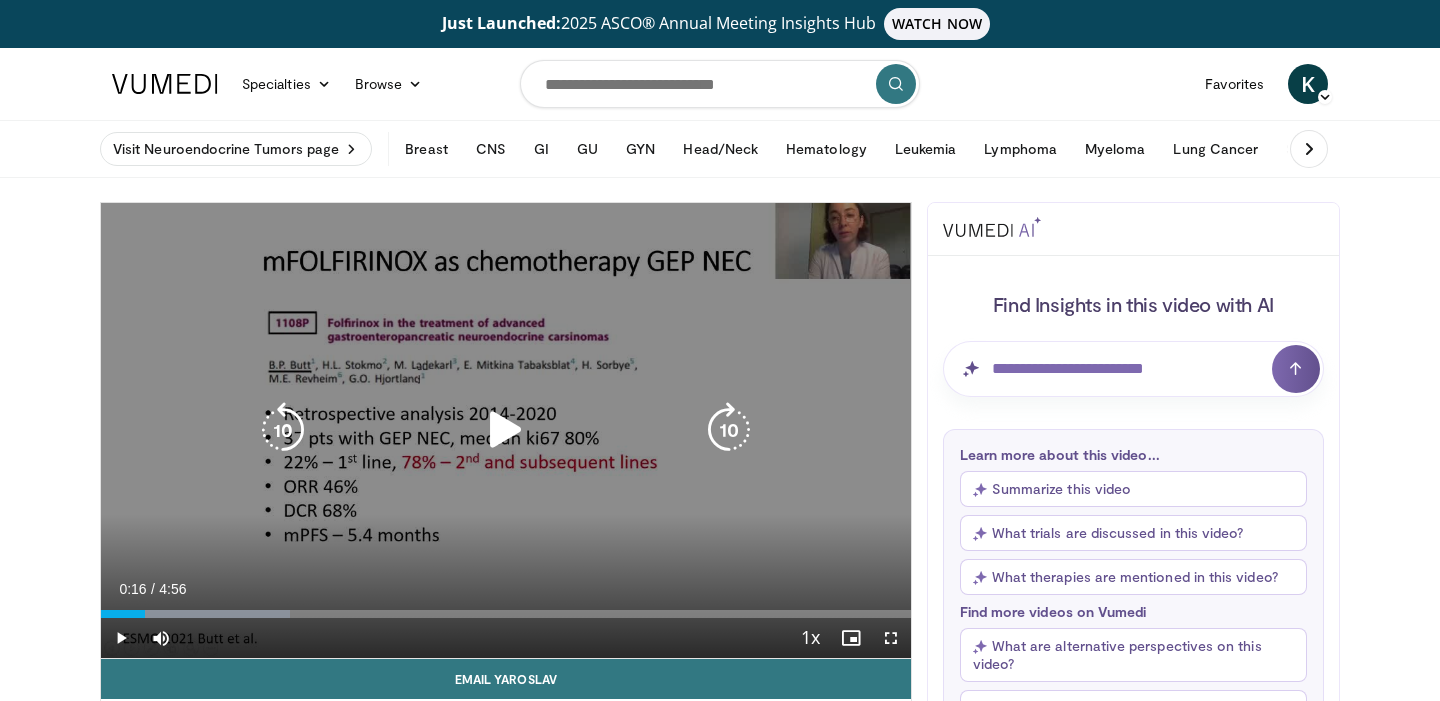 click at bounding box center [506, 430] 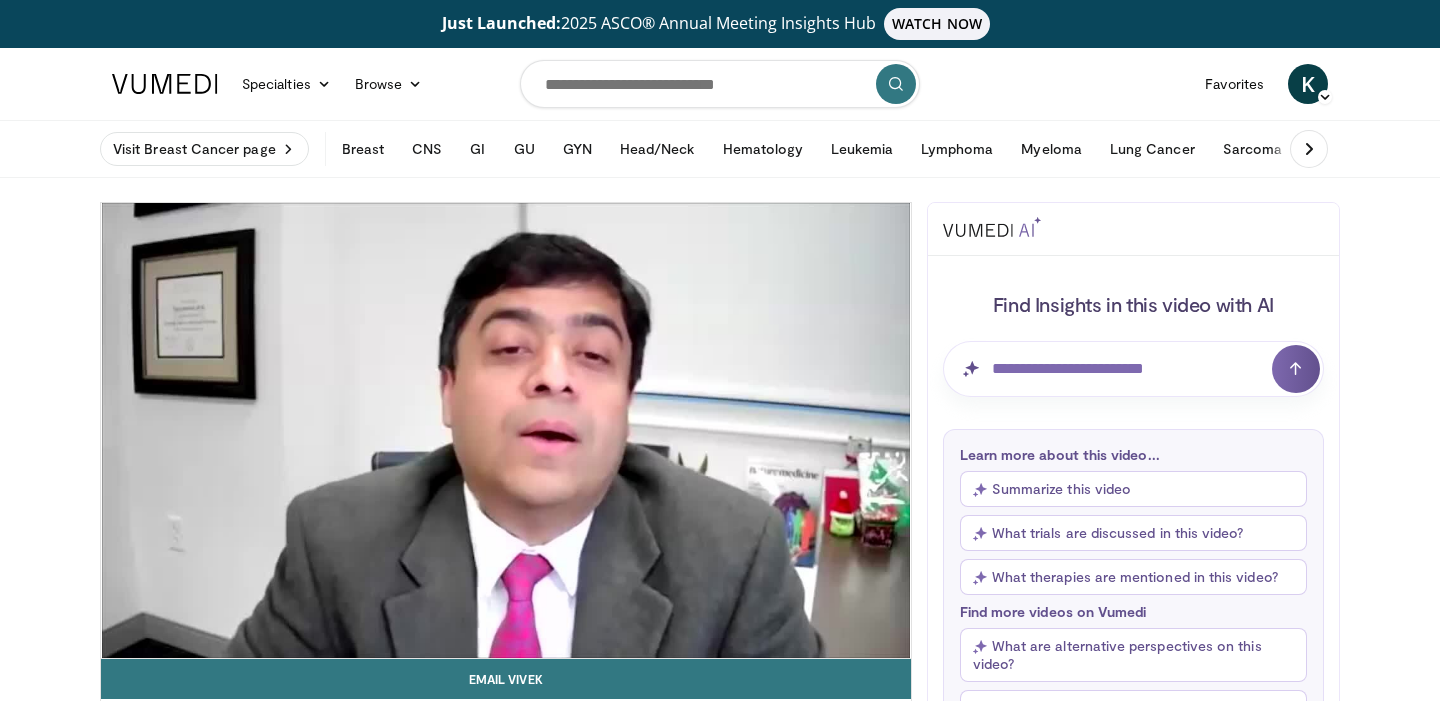 scroll, scrollTop: 0, scrollLeft: 0, axis: both 